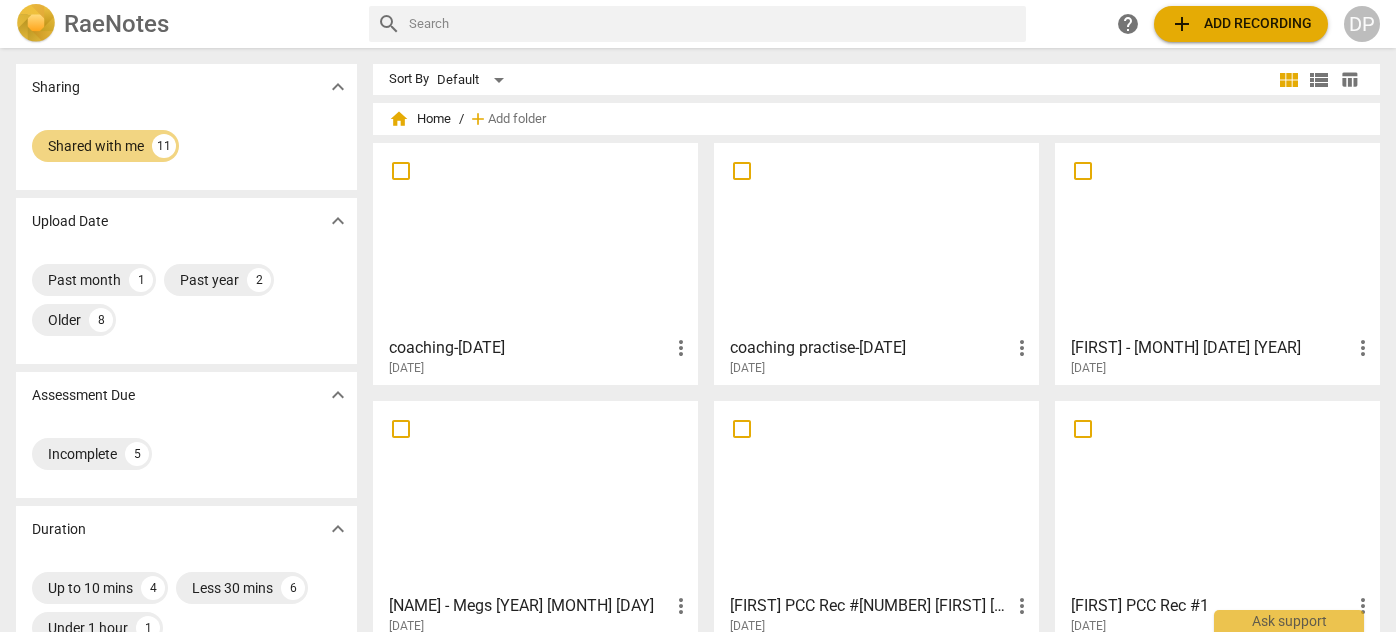 scroll, scrollTop: 0, scrollLeft: 0, axis: both 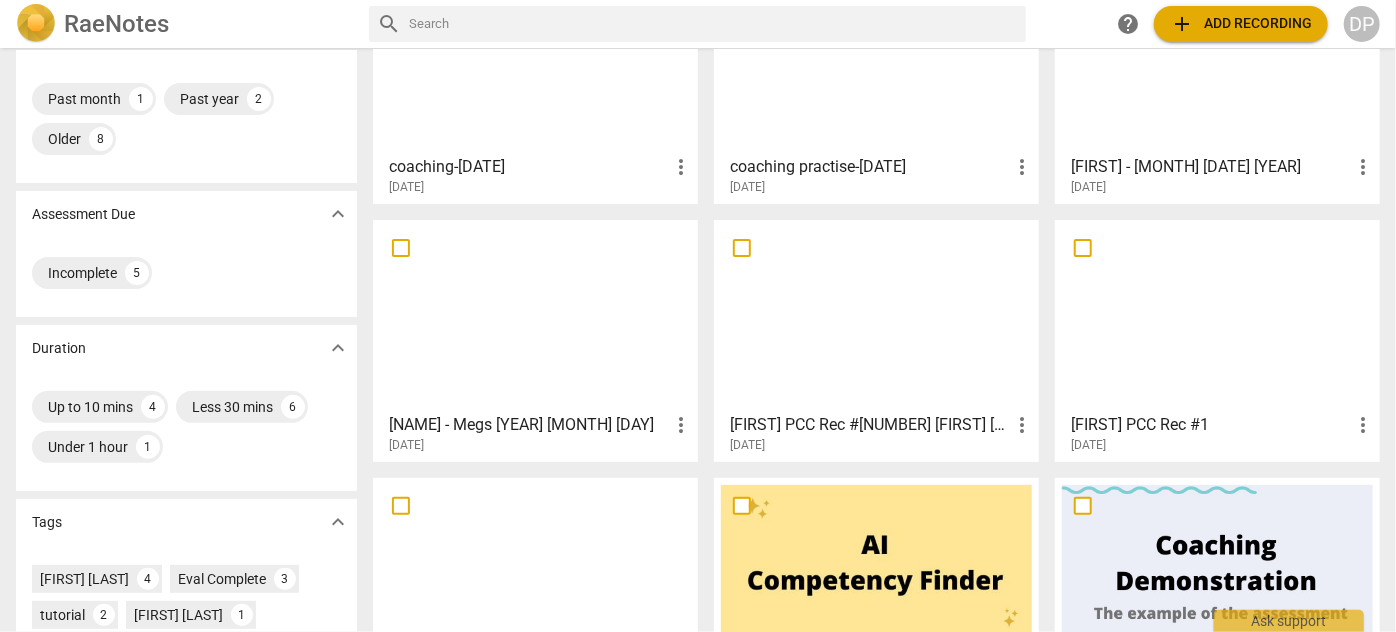 click at bounding box center [876, 315] 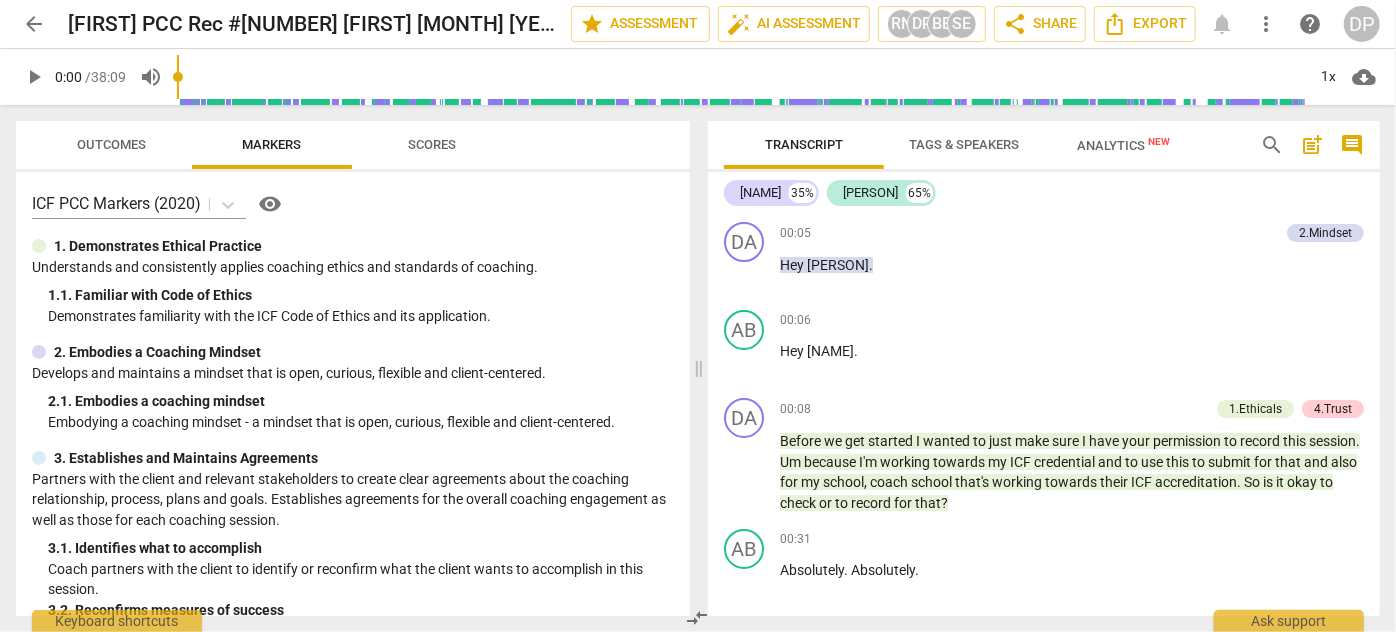 click on "Outcomes" at bounding box center [112, 144] 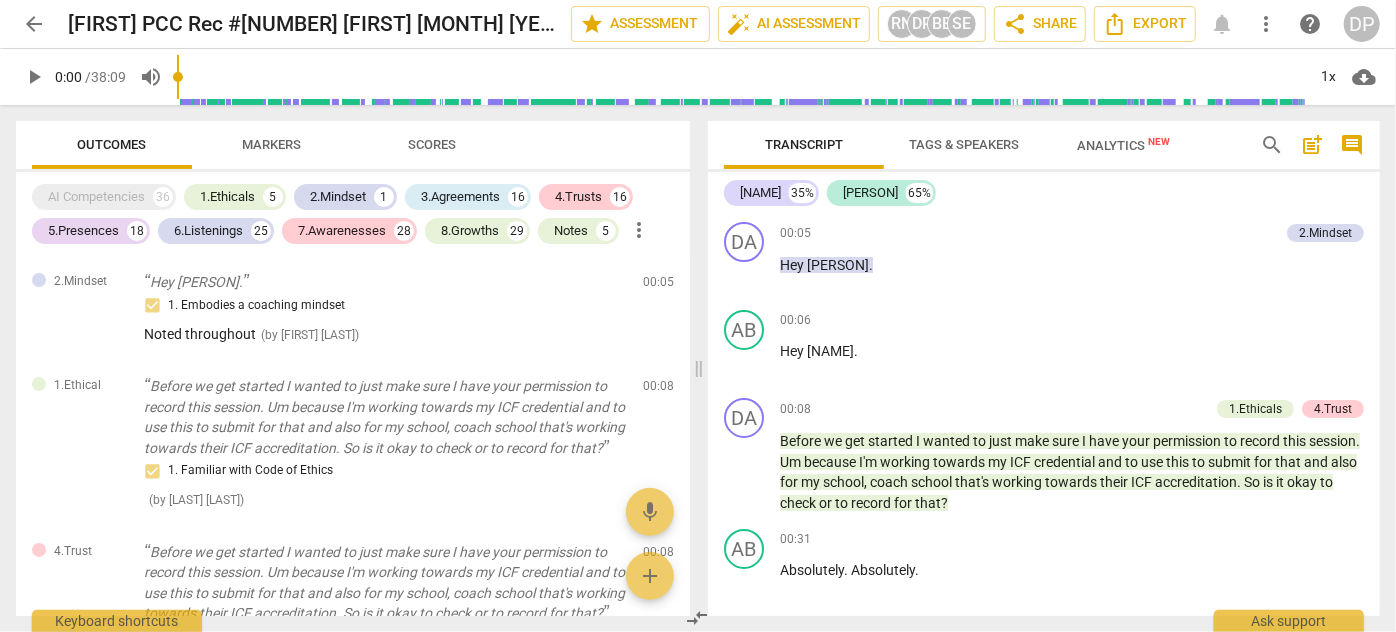 click on "Markers" at bounding box center [272, 144] 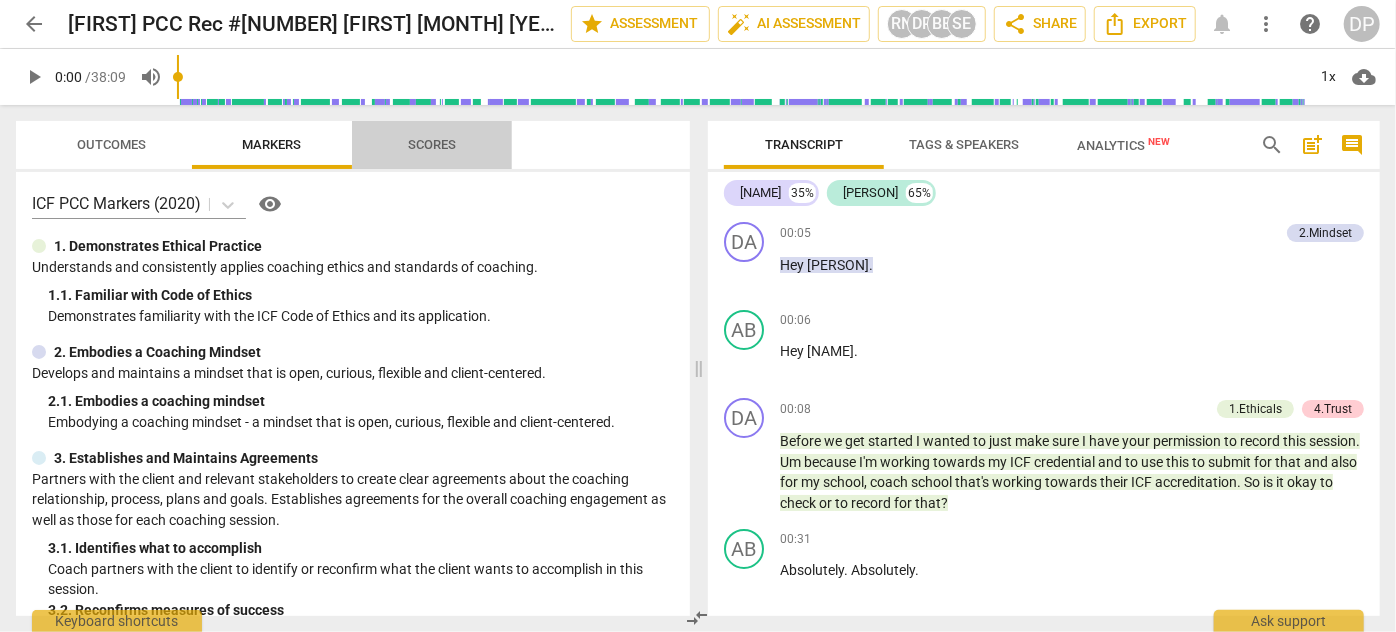click on "Scores" at bounding box center (432, 144) 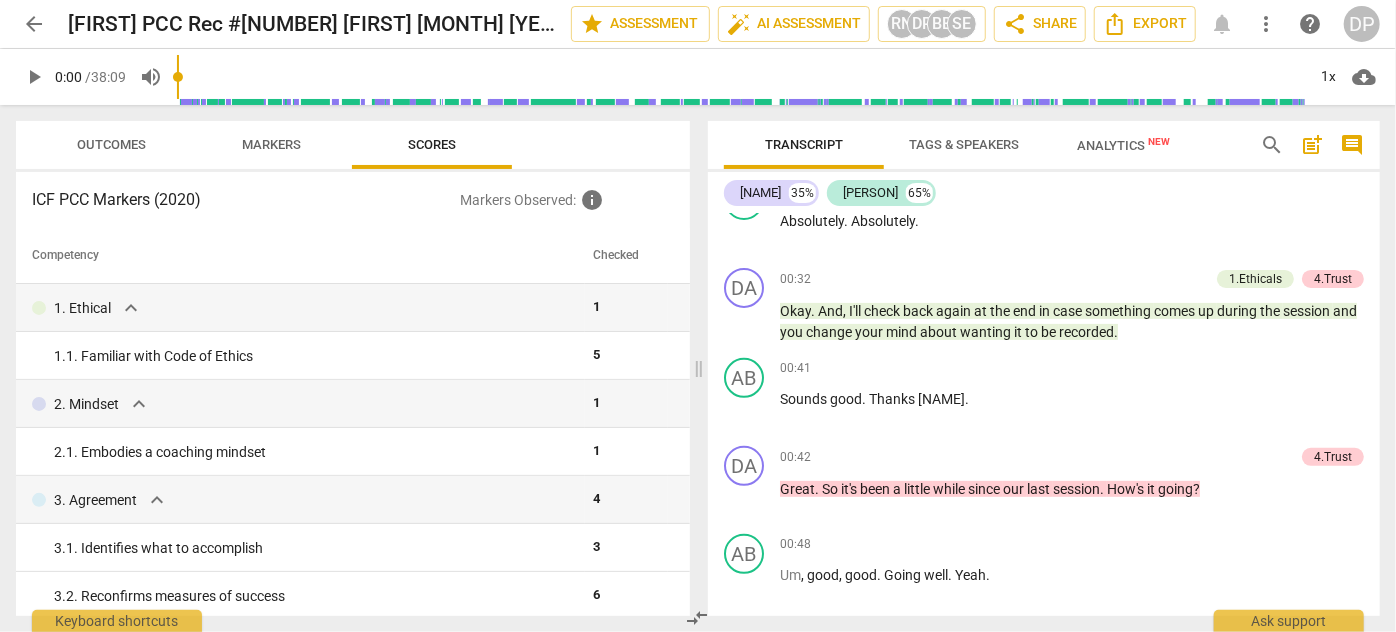 scroll, scrollTop: 0, scrollLeft: 0, axis: both 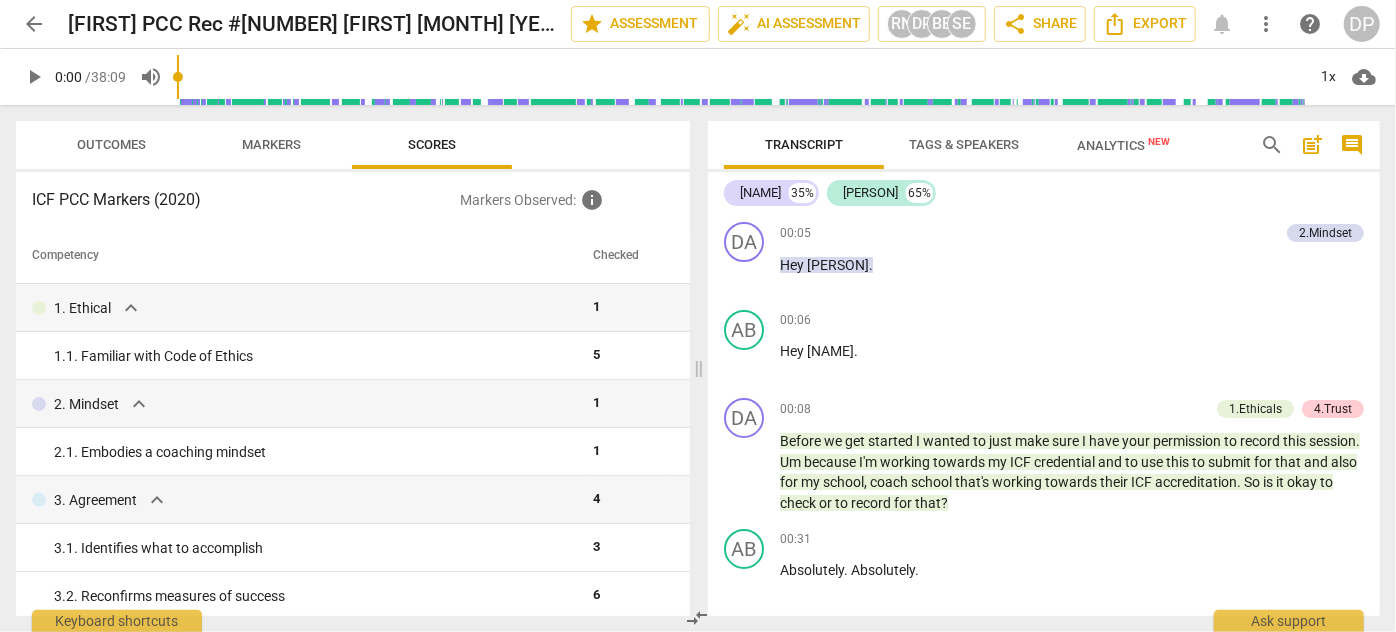 click on "Tags & Speakers" at bounding box center (964, 144) 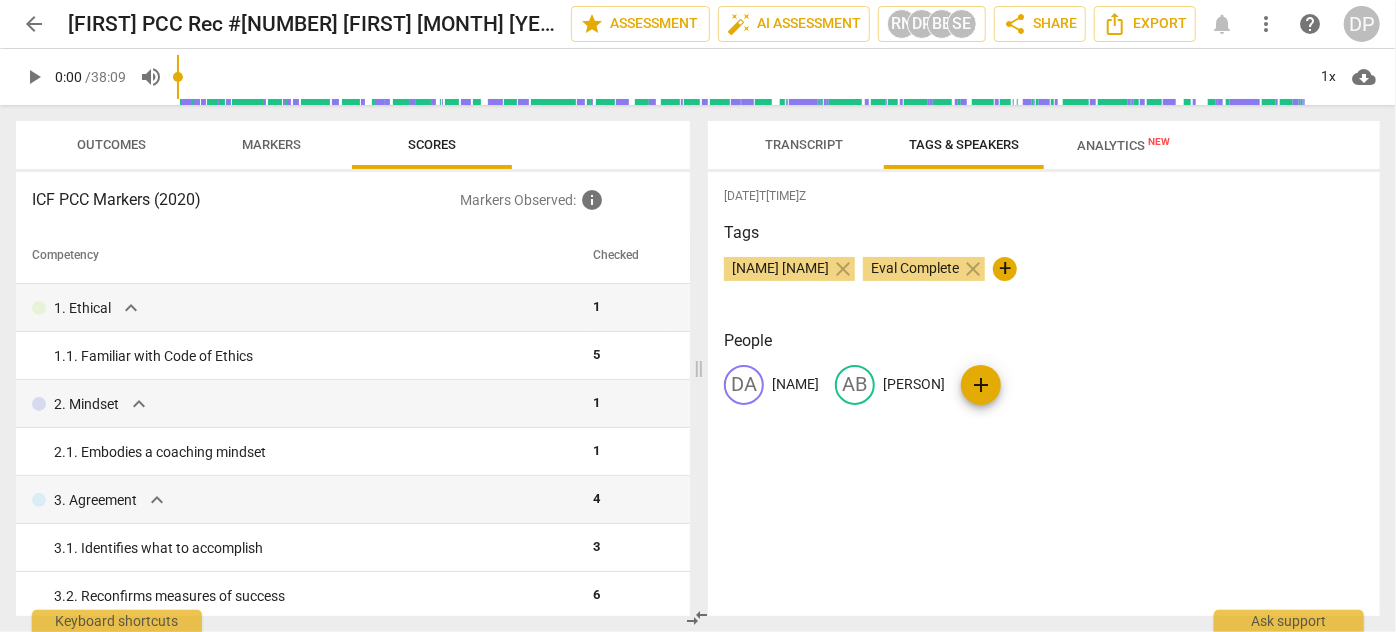 click on "Analytics   New" at bounding box center [1124, 145] 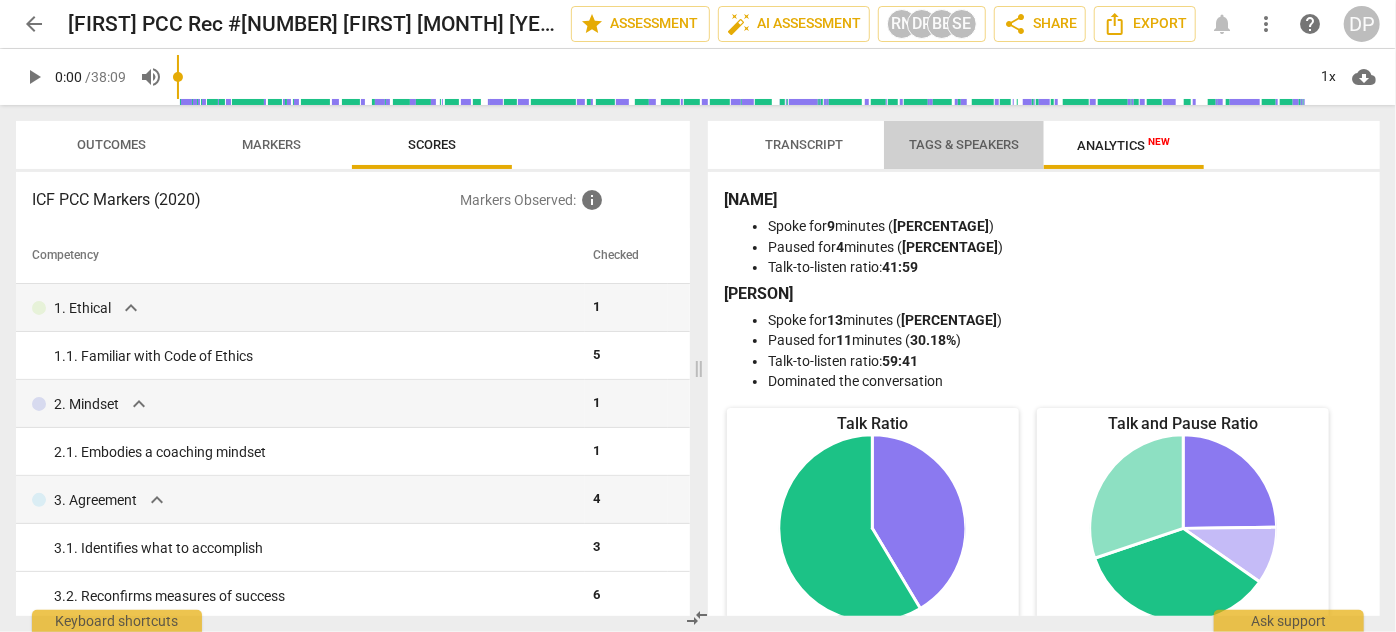 click on "Tags & Speakers" at bounding box center [964, 144] 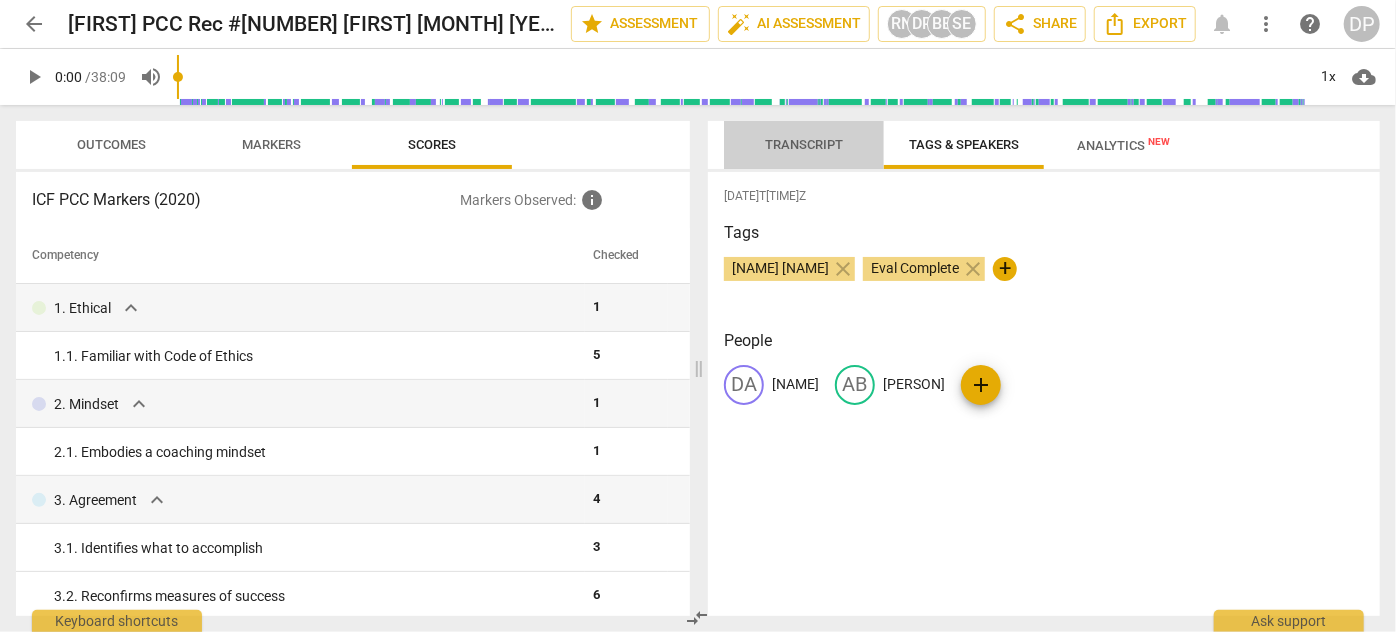 click on "Transcript" at bounding box center [804, 144] 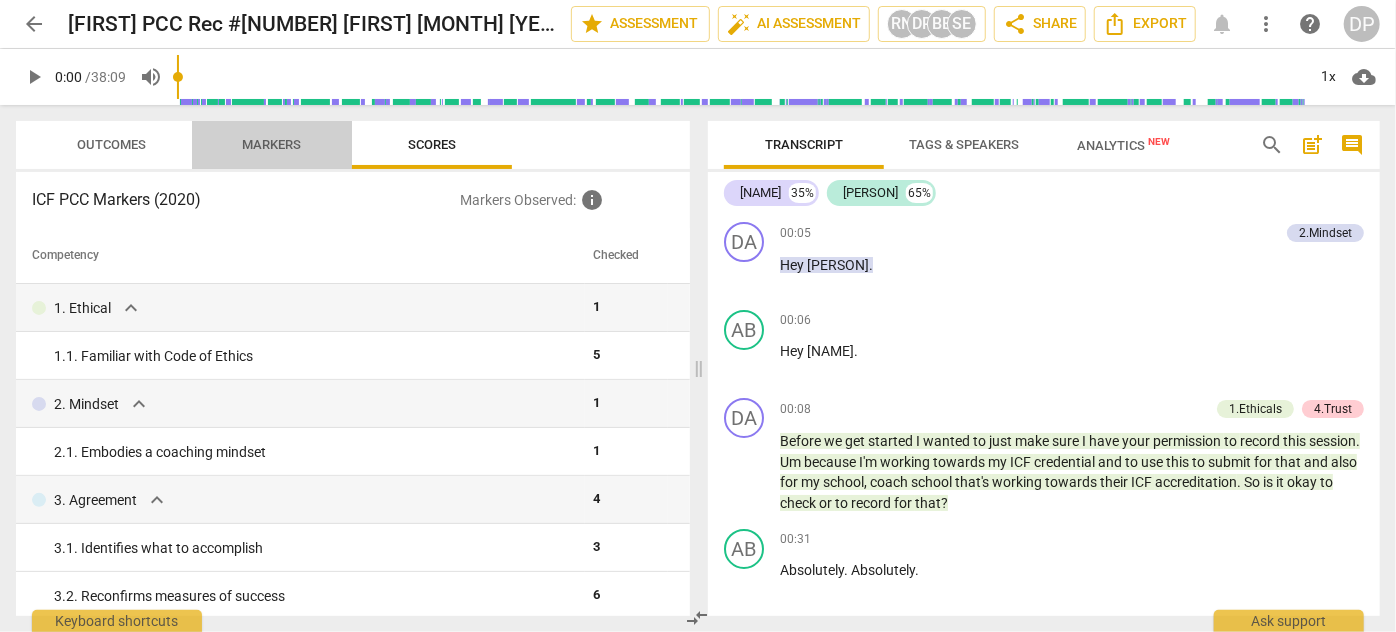 click on "Markers" at bounding box center [272, 145] 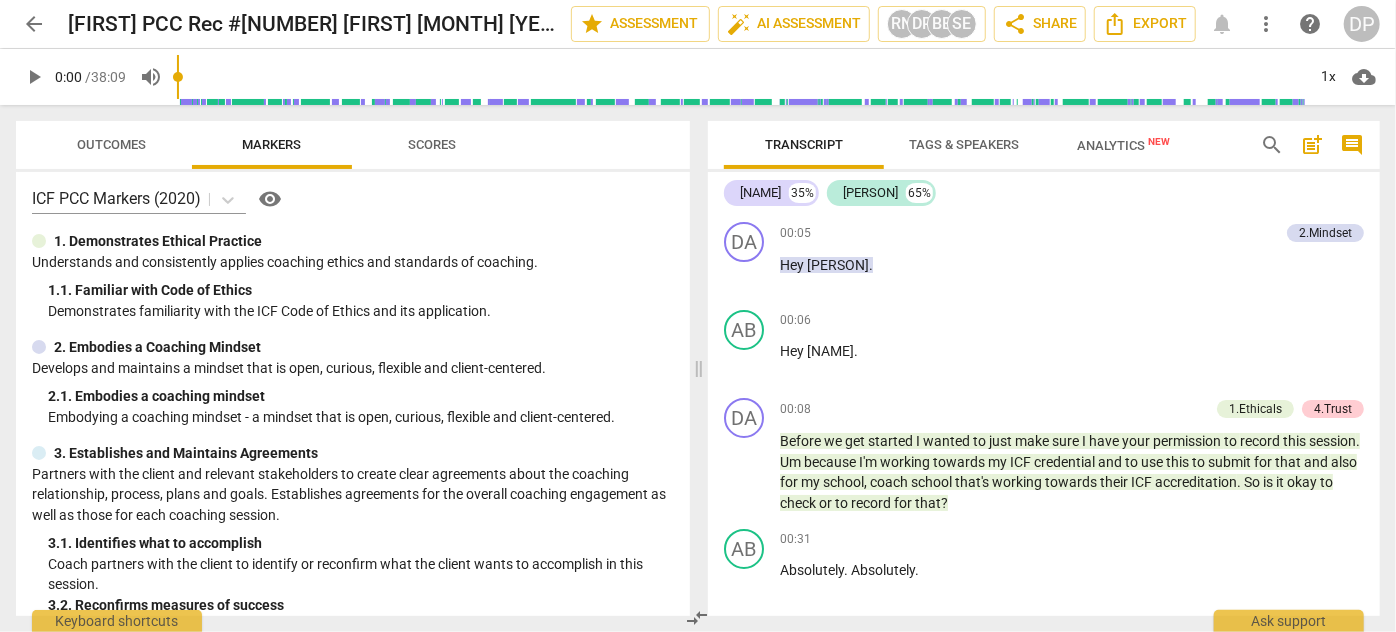 scroll, scrollTop: 0, scrollLeft: 0, axis: both 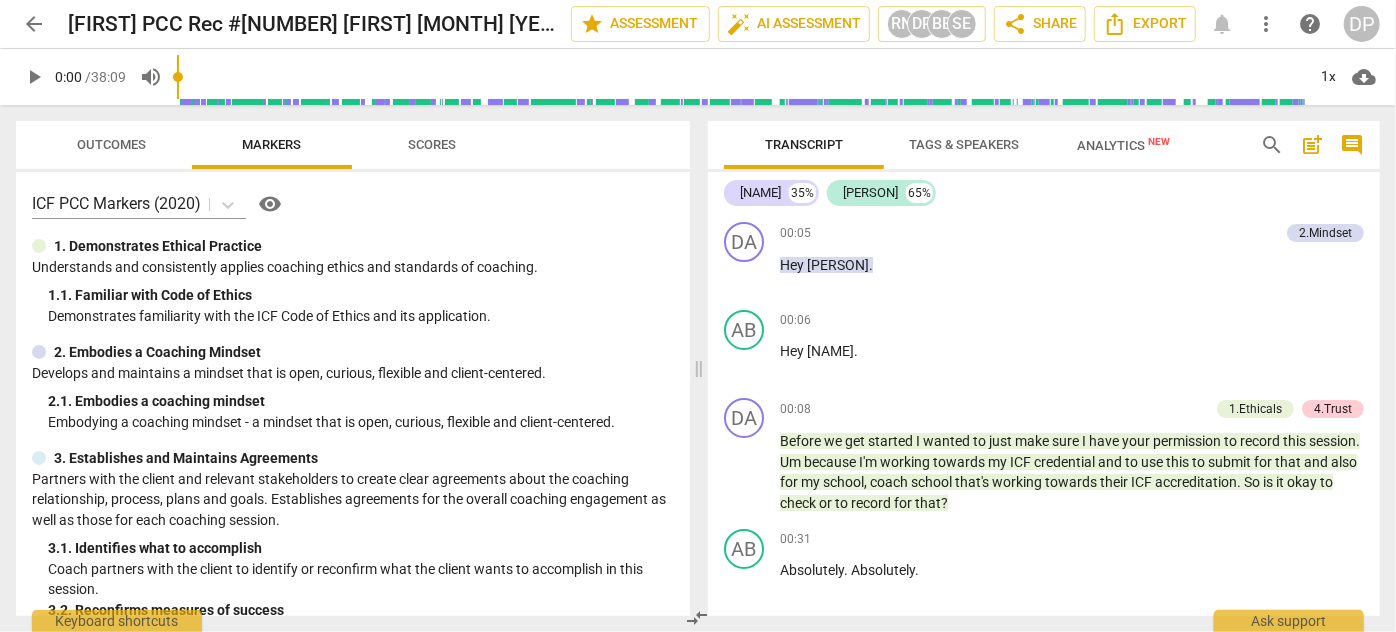 click on "comment" at bounding box center (1352, 145) 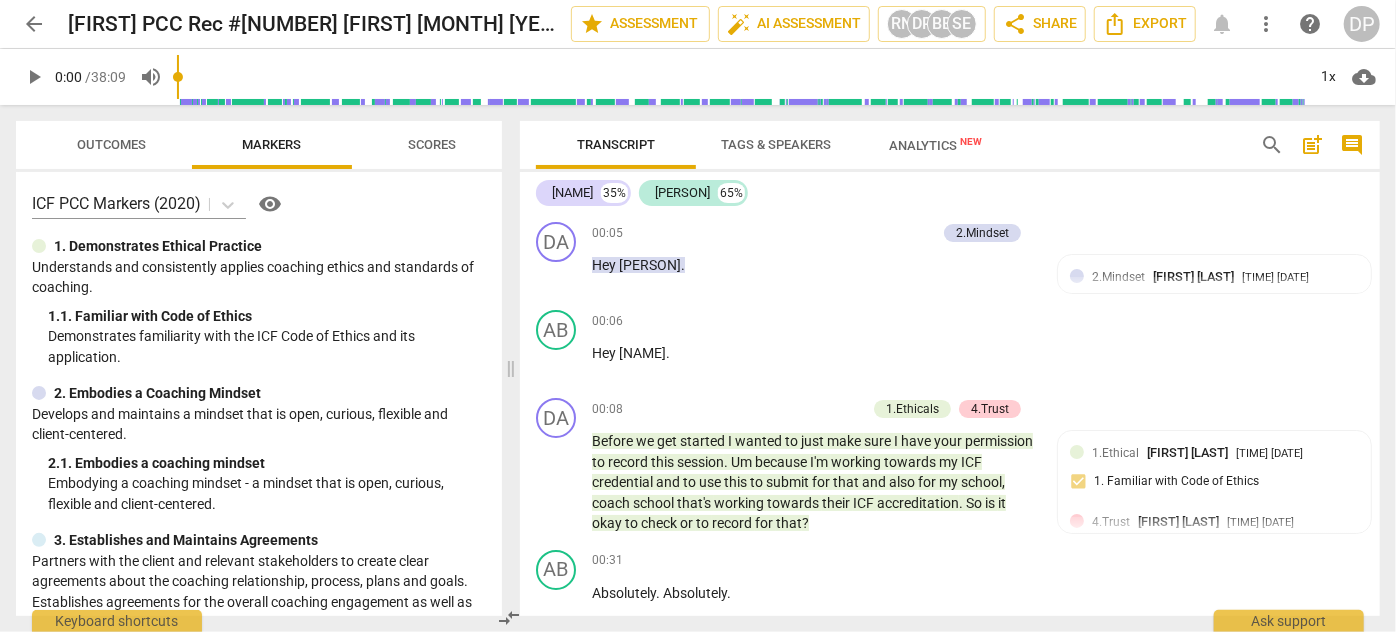 click on "comment" at bounding box center [1352, 145] 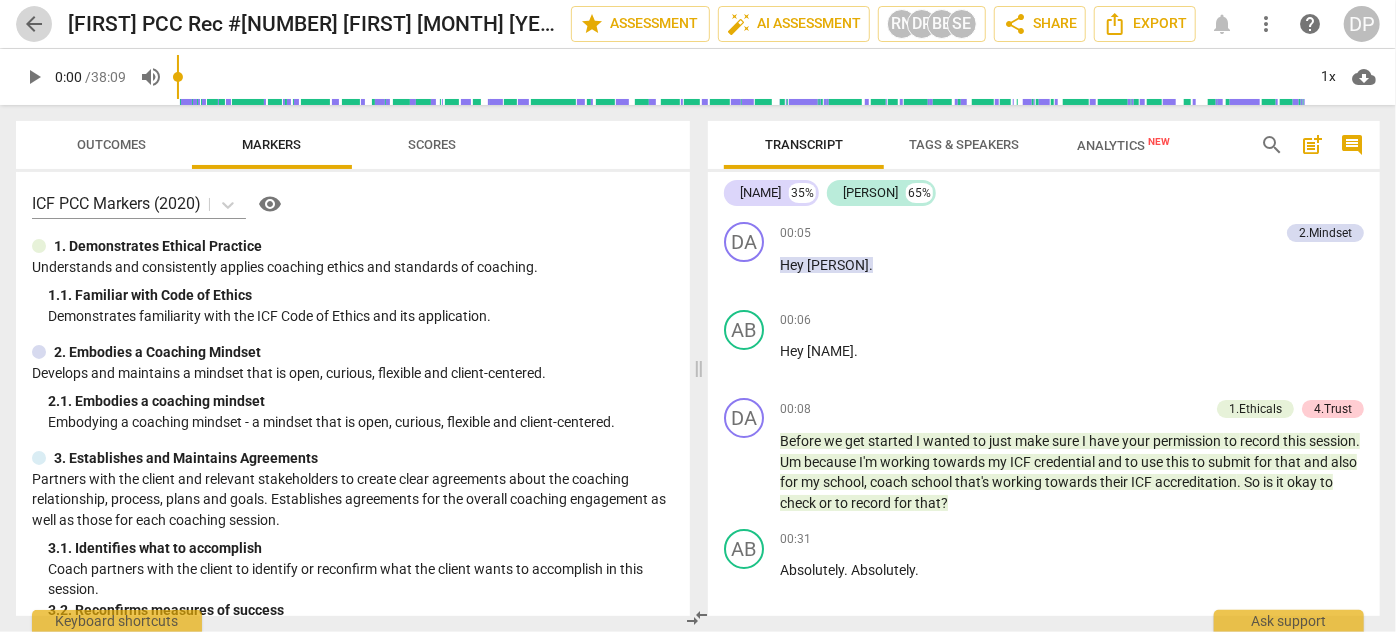 click on "arrow_back" at bounding box center [34, 24] 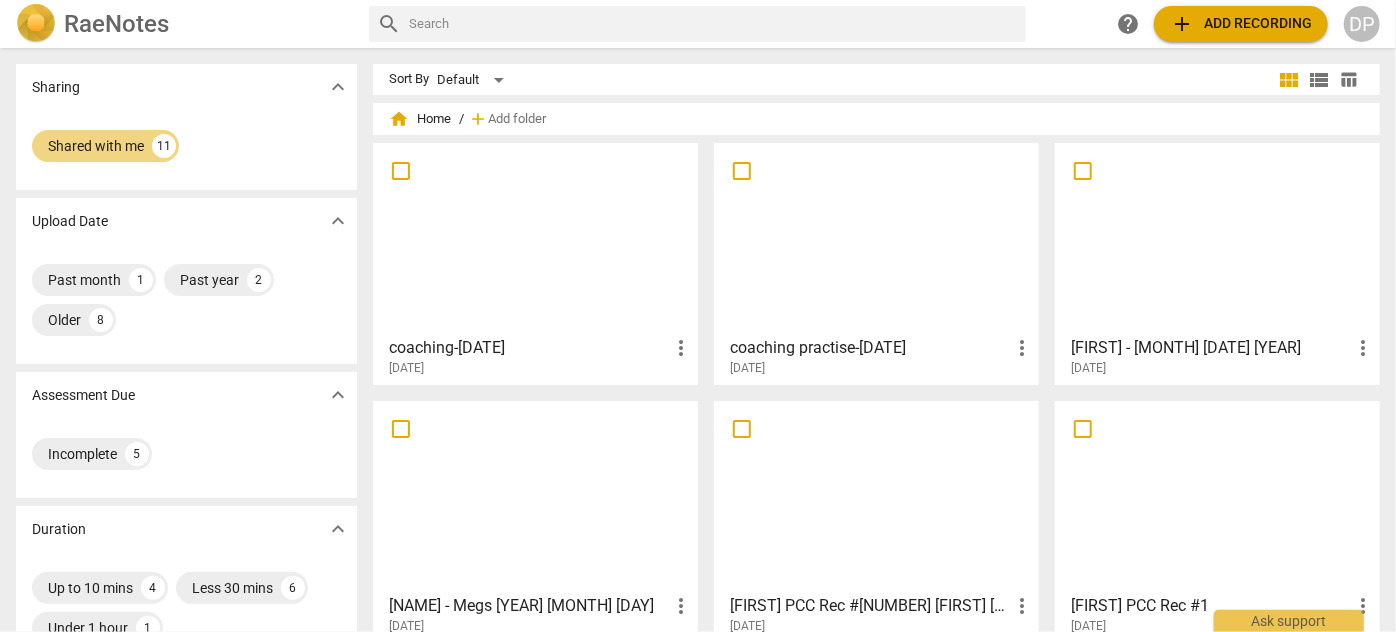 click at bounding box center (535, 238) 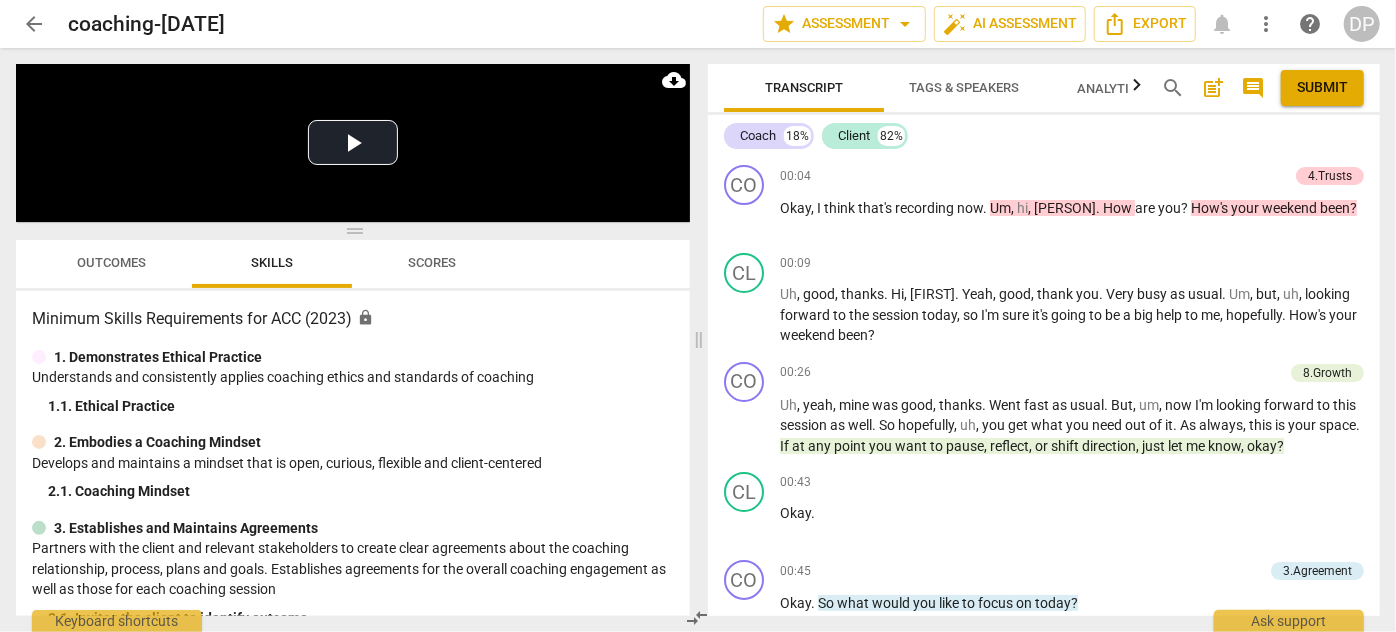 click on "arrow_back" at bounding box center (34, 24) 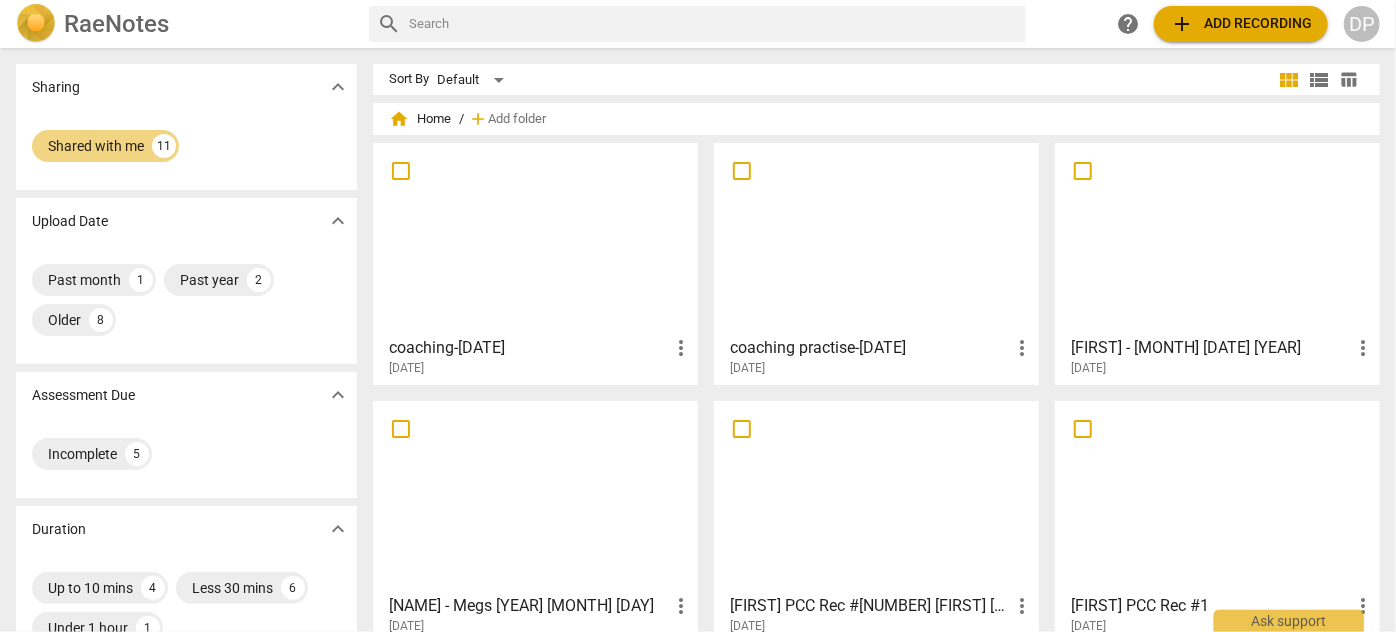 click at bounding box center [876, 238] 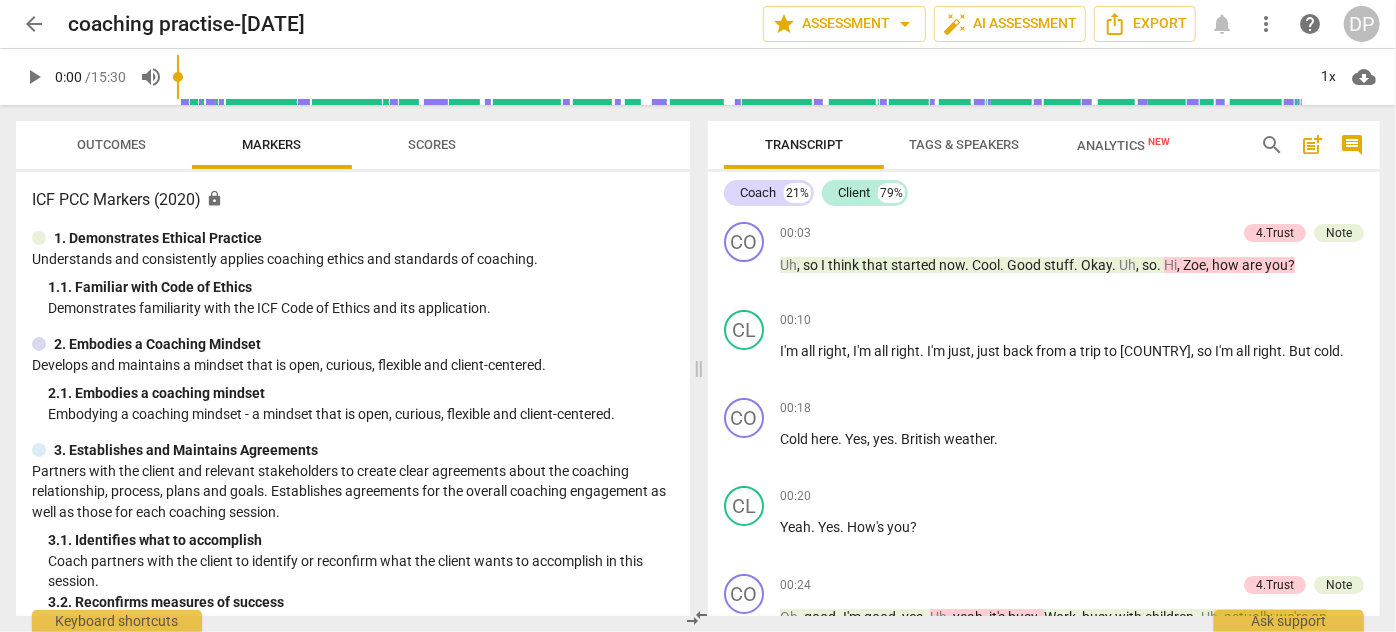 click on "arrow_back" at bounding box center [34, 24] 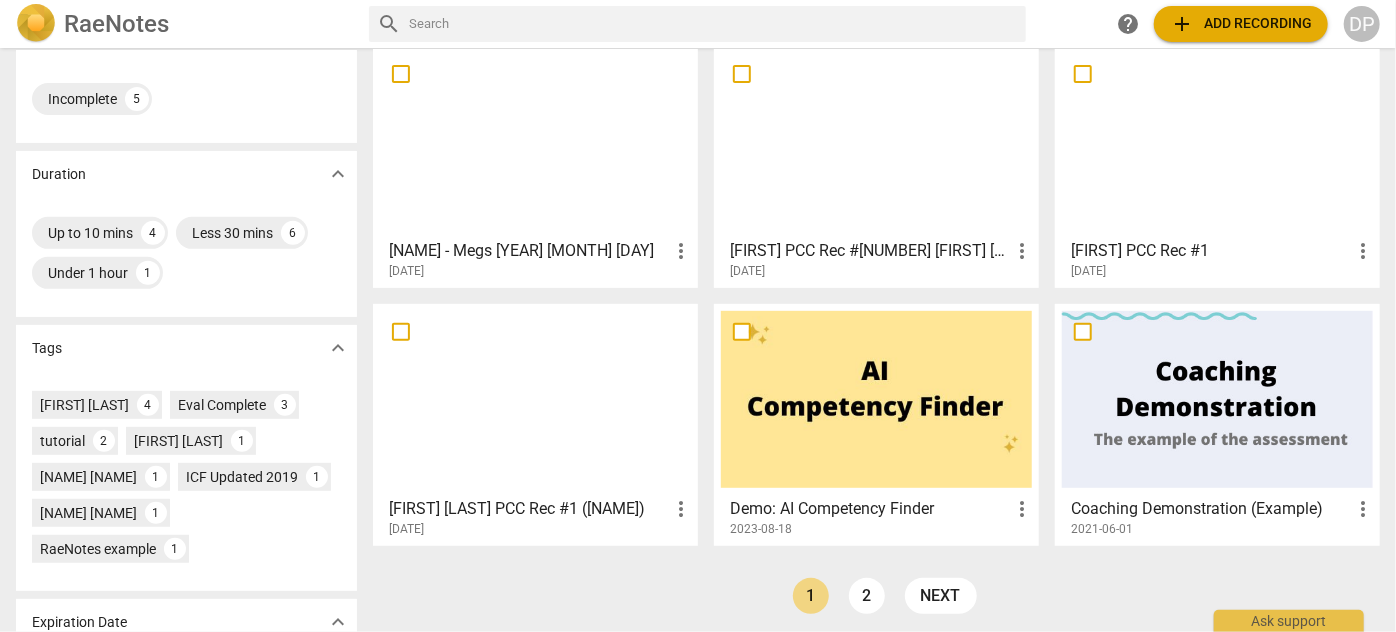 scroll, scrollTop: 363, scrollLeft: 0, axis: vertical 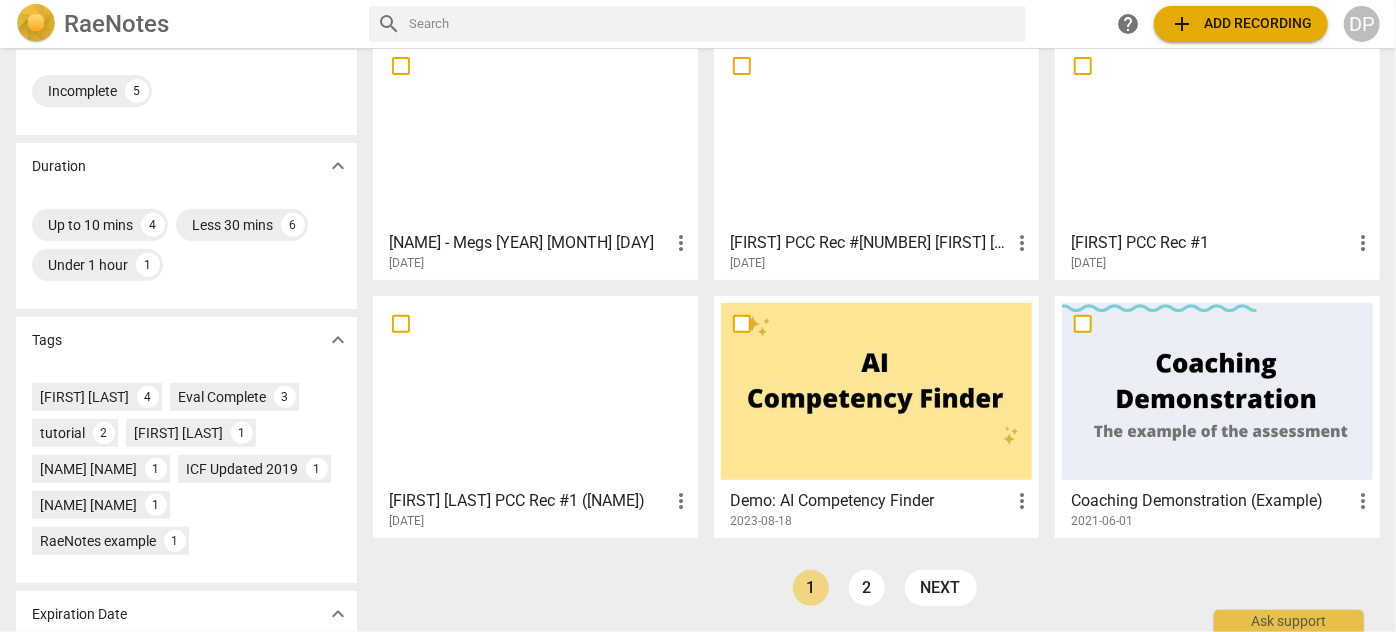 click at bounding box center (535, 391) 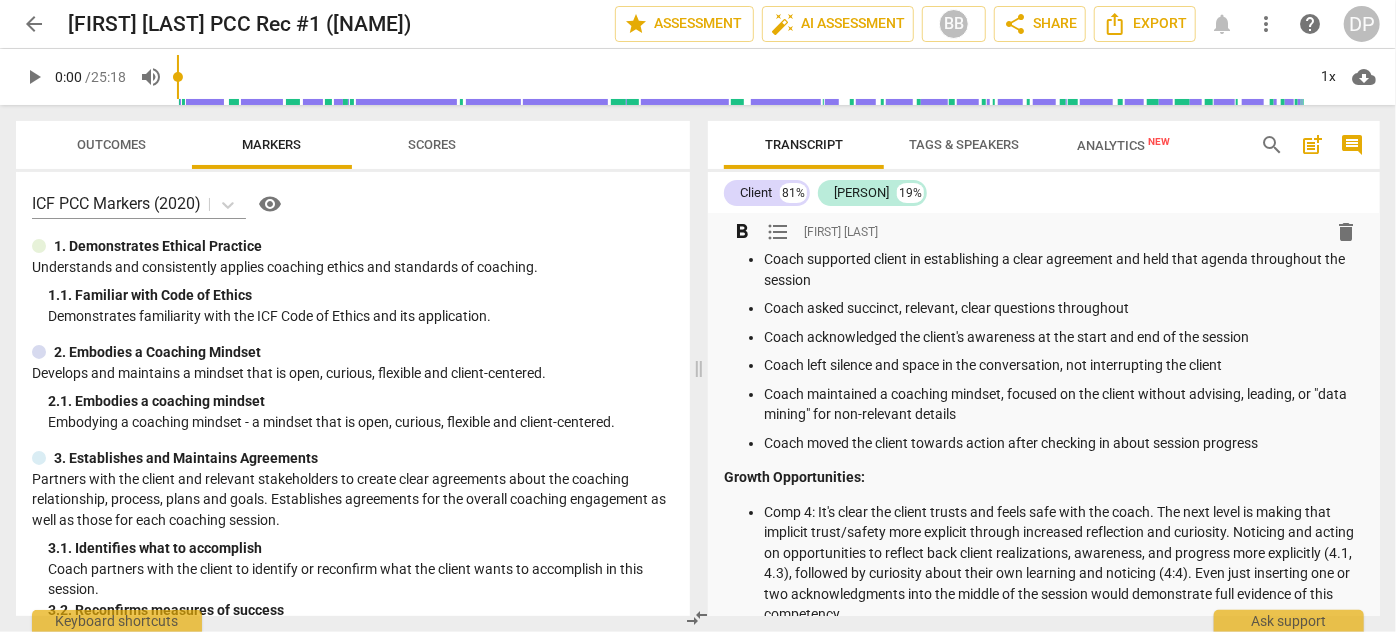 scroll, scrollTop: 0, scrollLeft: 0, axis: both 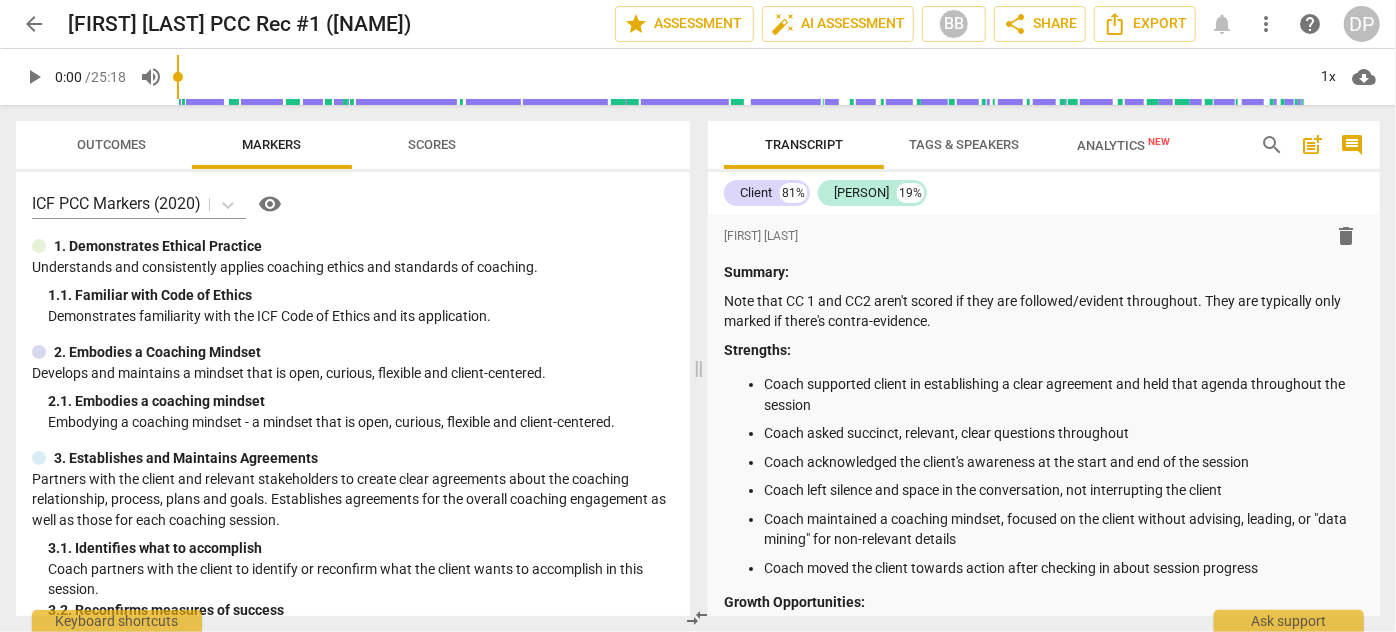click on "Scores" at bounding box center (432, 144) 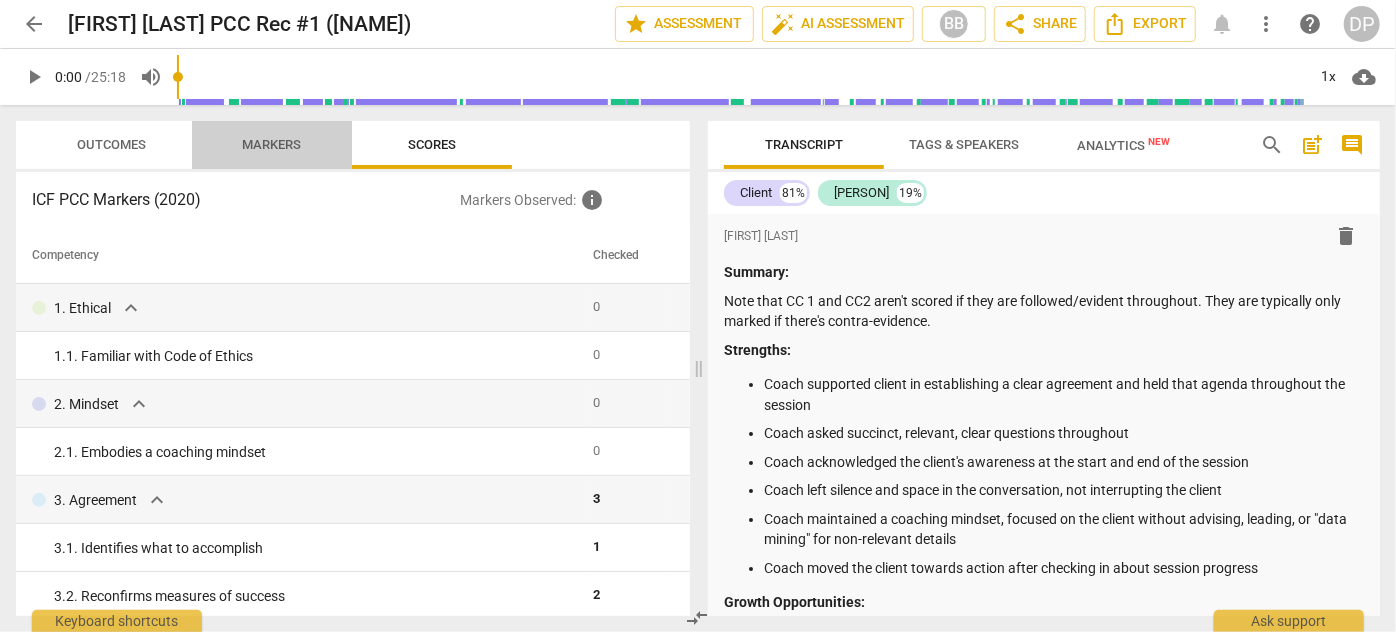 click on "Markers" at bounding box center [272, 144] 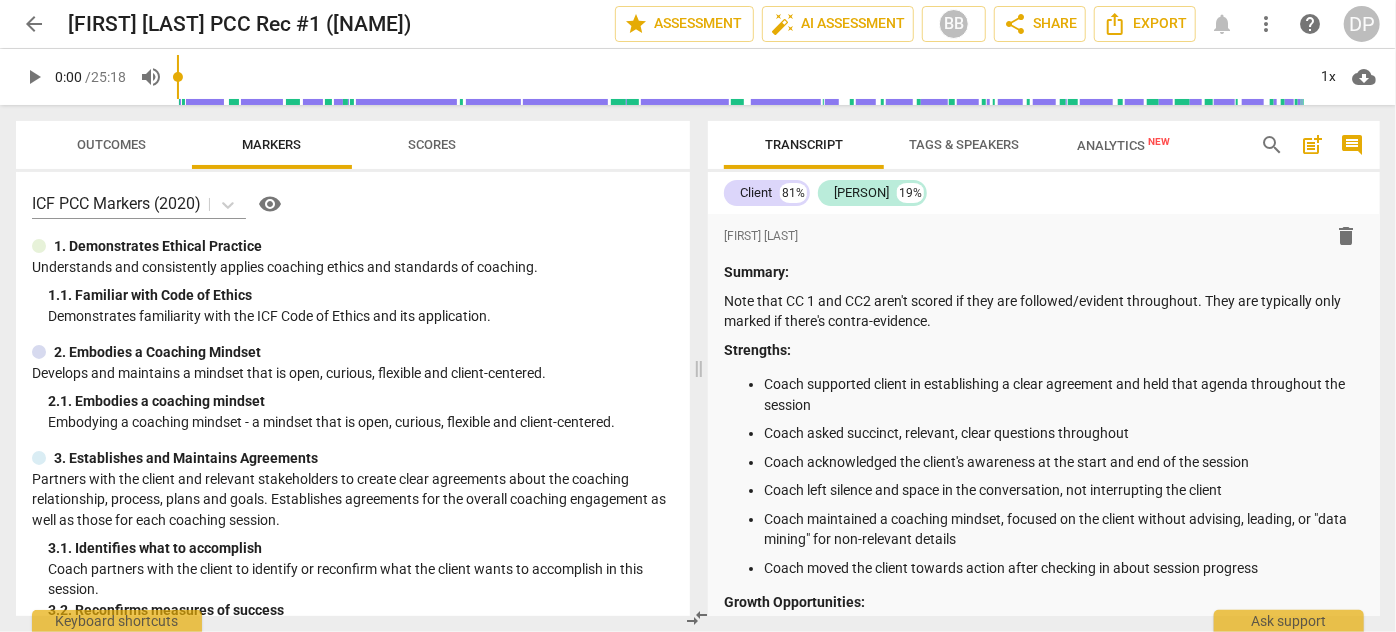 click on "Outcomes" at bounding box center (112, 145) 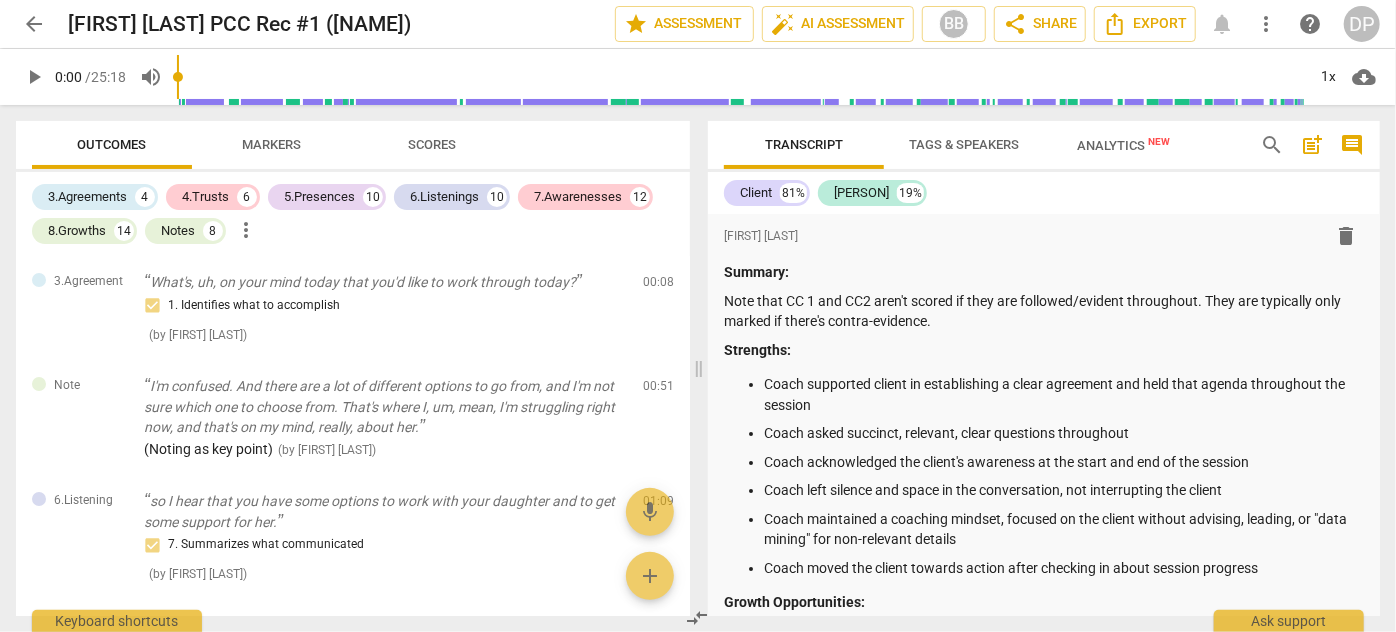click on "arrow_back [FIRST] PCC Rec #[NUMBER] ([PERSON]) edit star    Assessment   auto_fix_high    AI Assessment BB share    Share    Export notifications more_vert help DP" at bounding box center (698, 24) 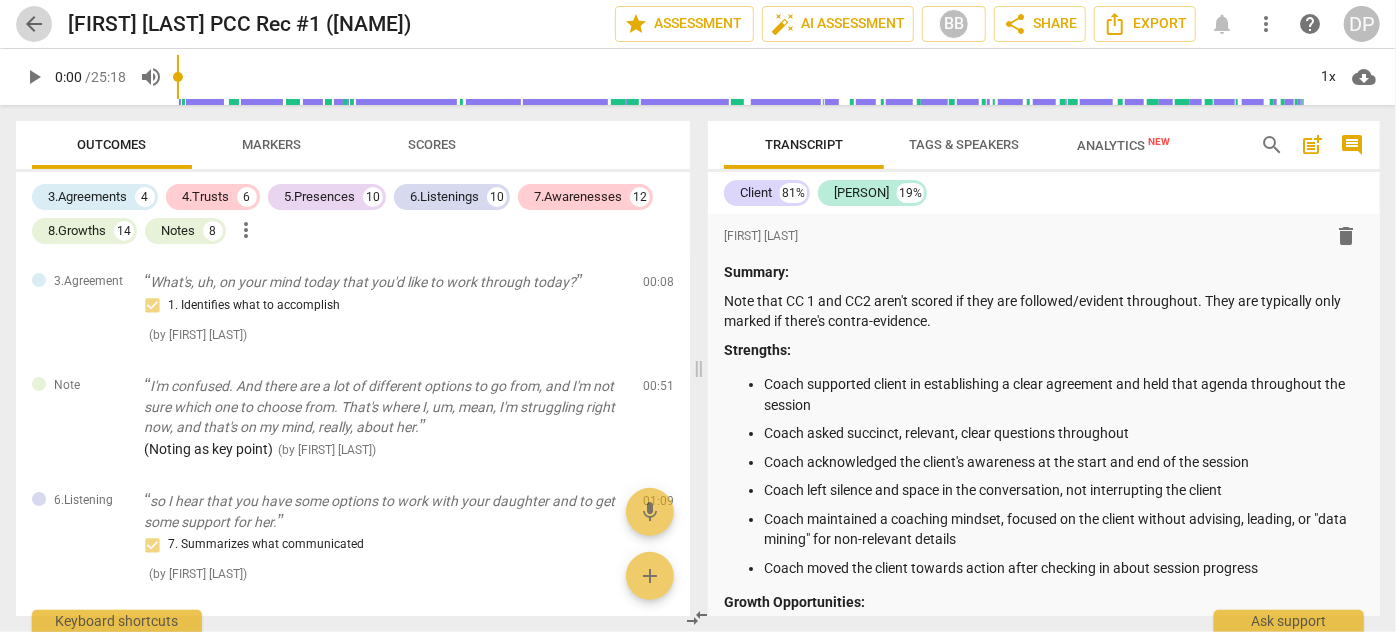 click on "arrow_back" at bounding box center [34, 24] 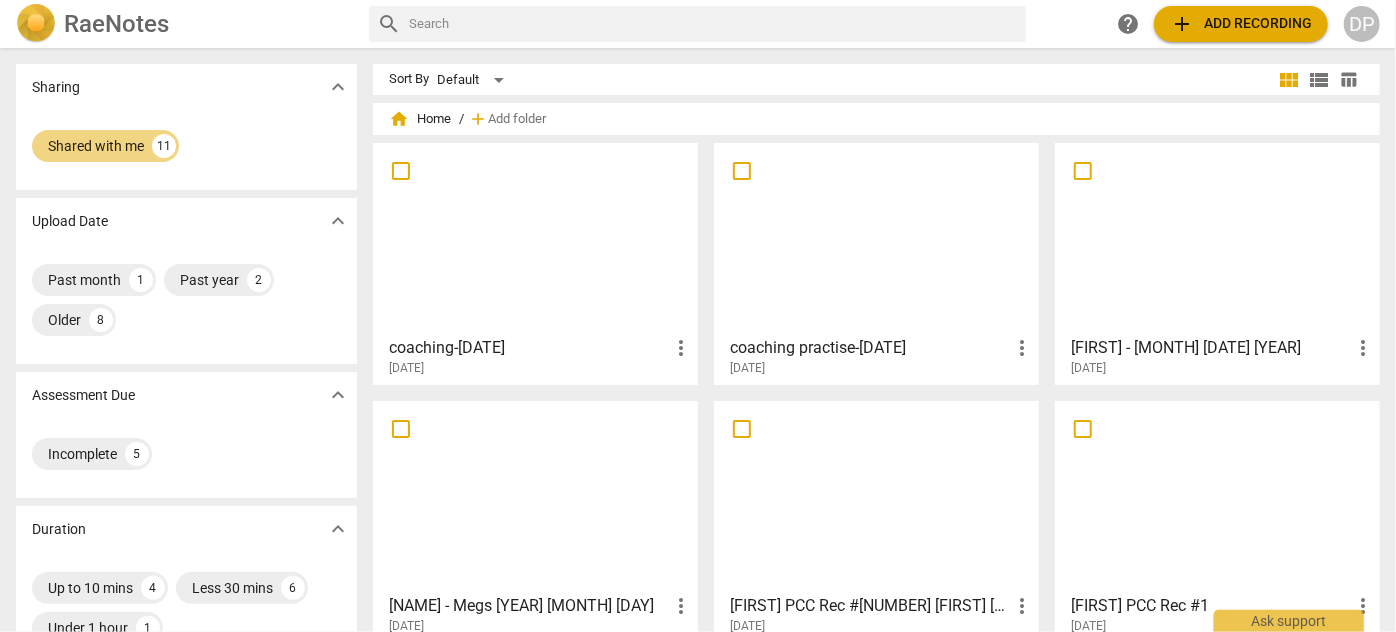 click at bounding box center (876, 496) 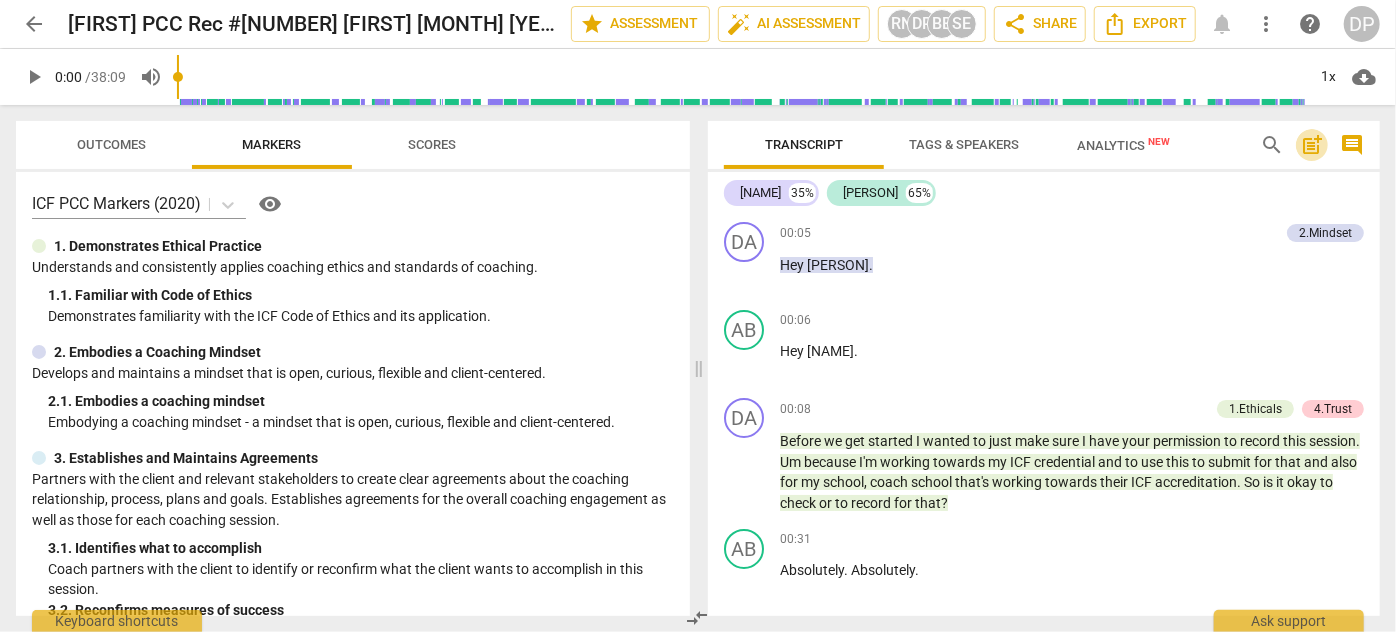 click on "post_add" at bounding box center [1312, 145] 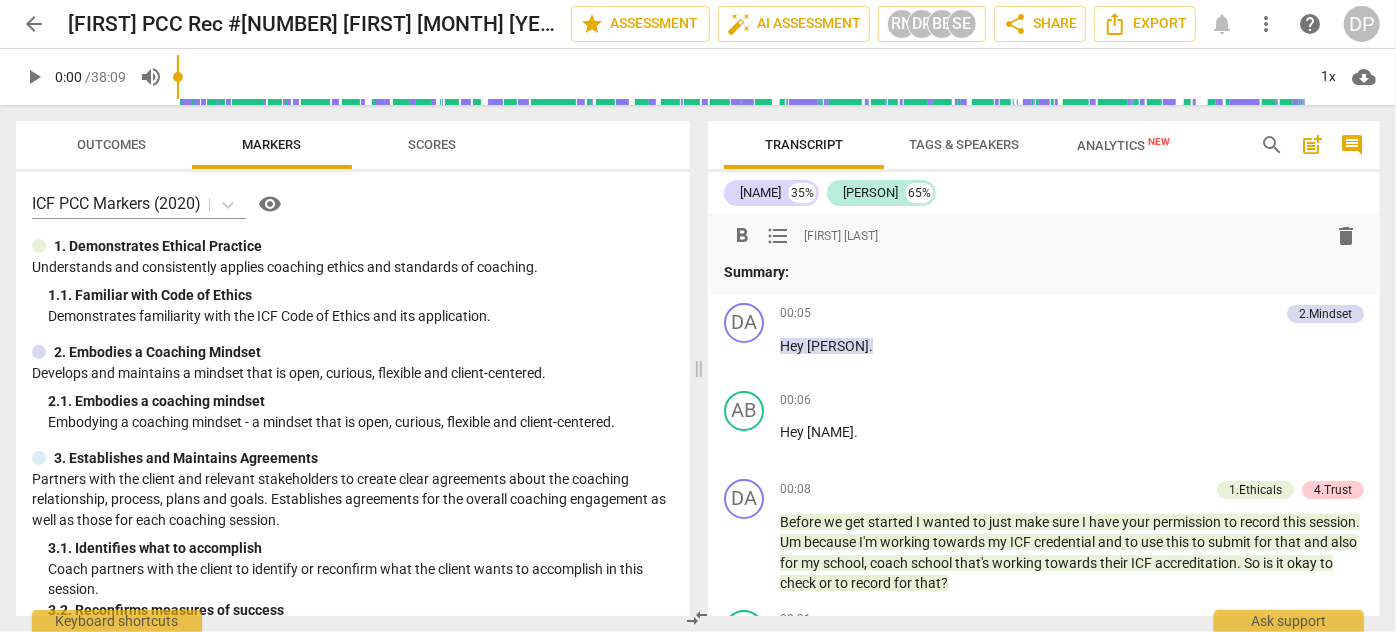 click on "post_add" at bounding box center [1312, 145] 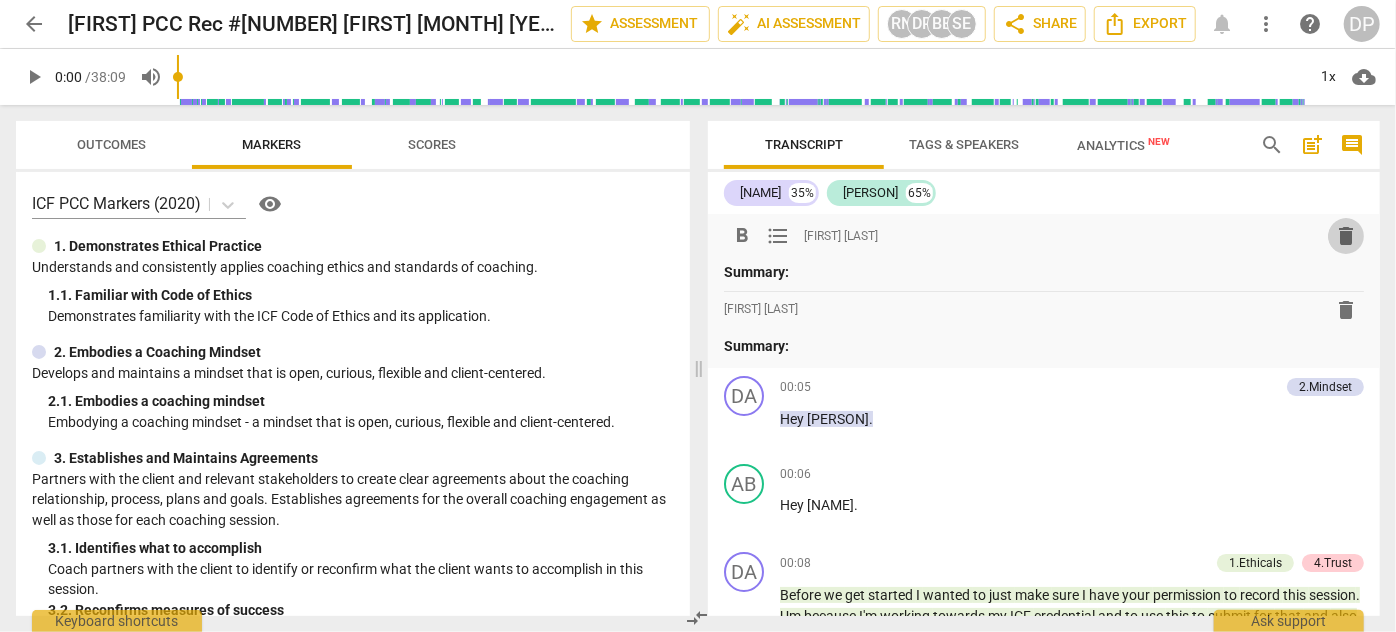 click on "delete" at bounding box center [1346, 236] 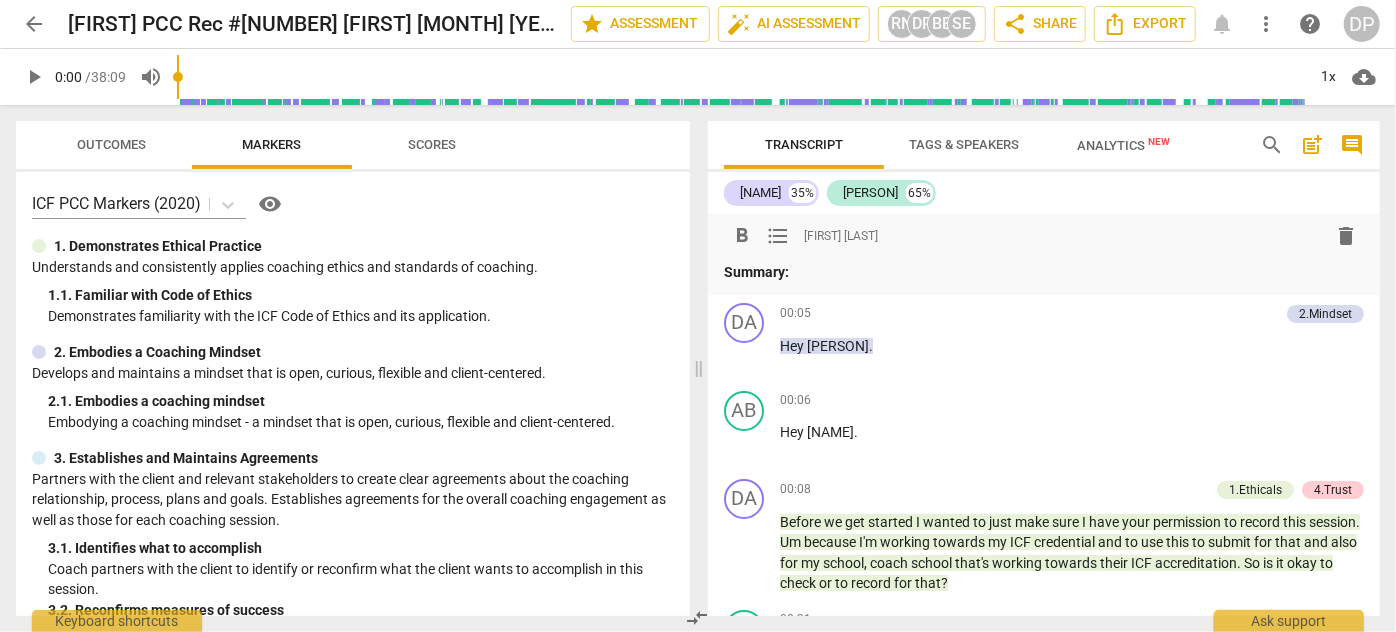 click on "delete" at bounding box center (1346, 236) 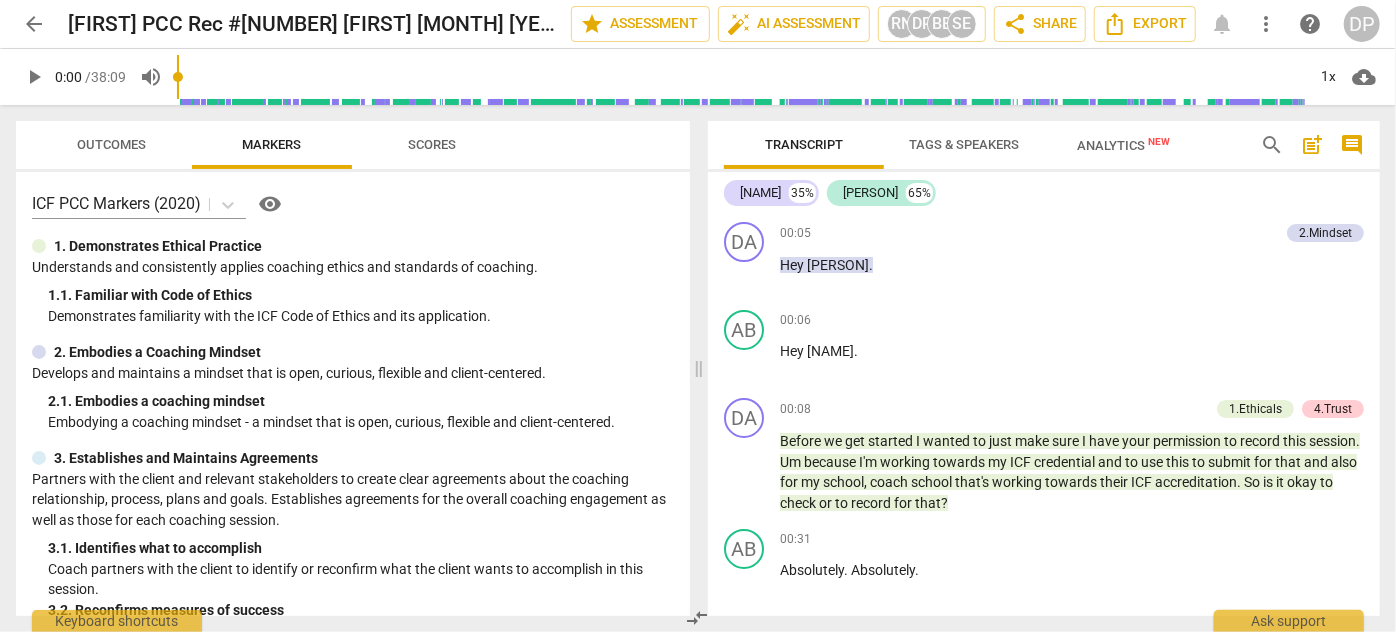 click on "play_arrow" at bounding box center (34, 77) 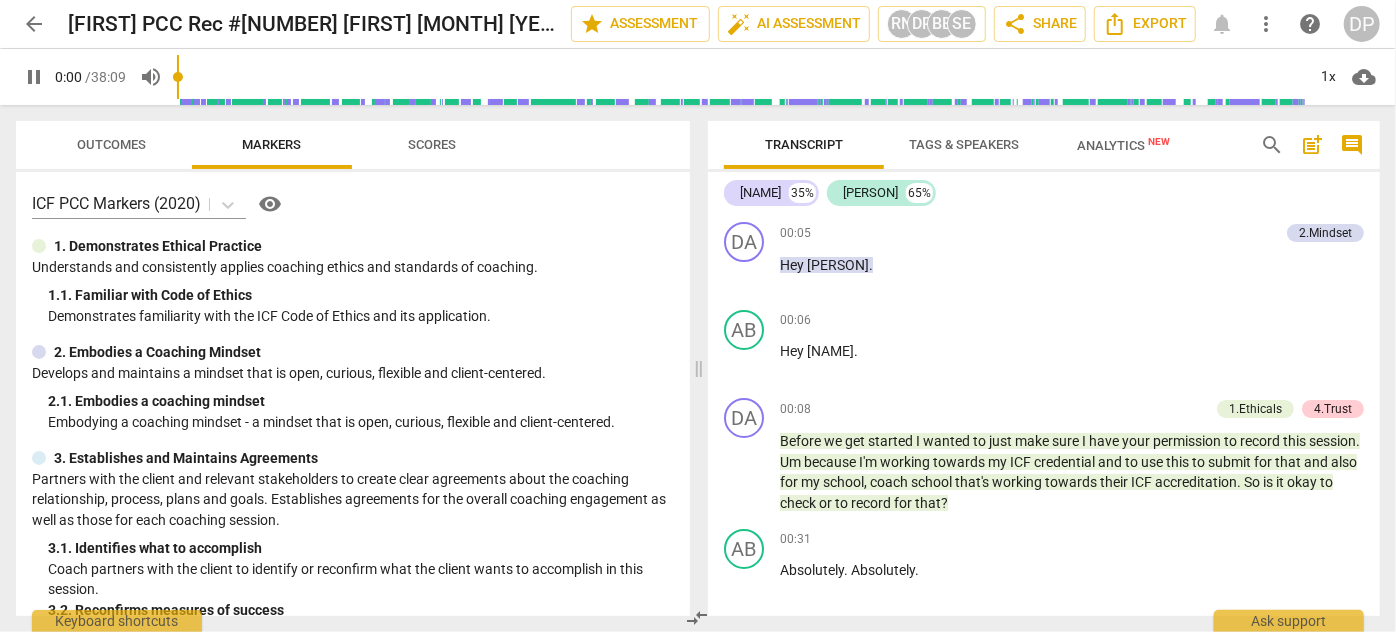 type on "1" 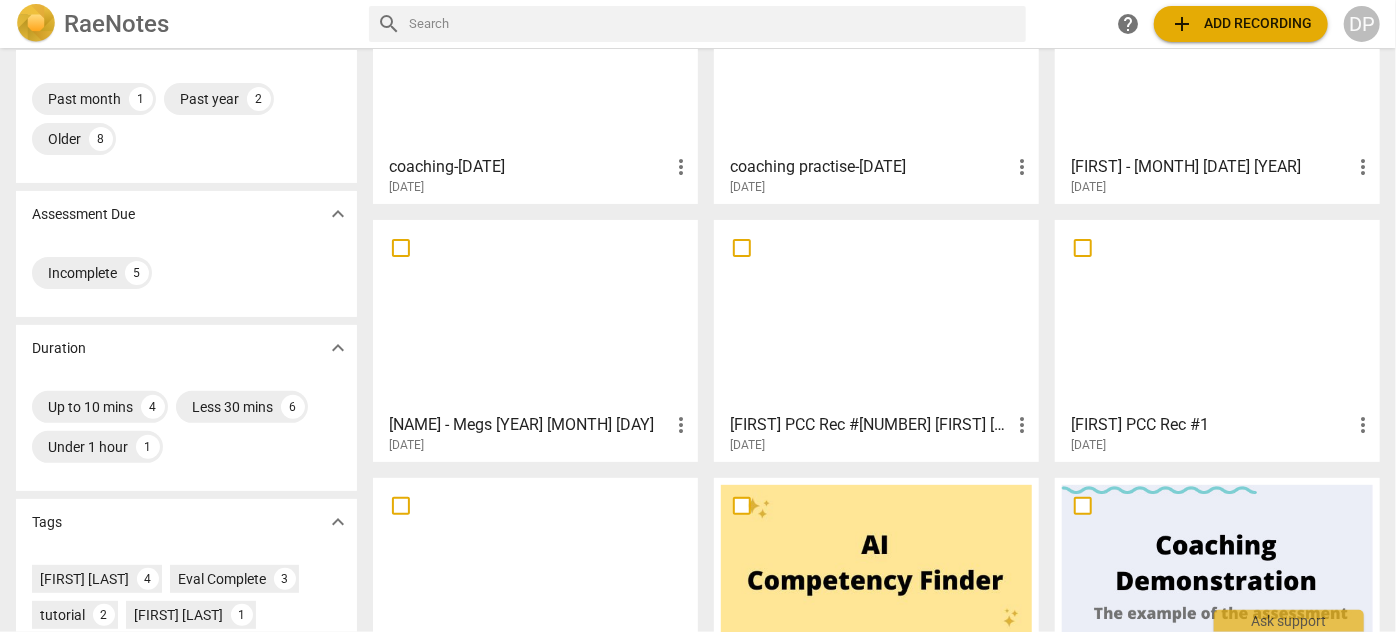 scroll, scrollTop: 181, scrollLeft: 0, axis: vertical 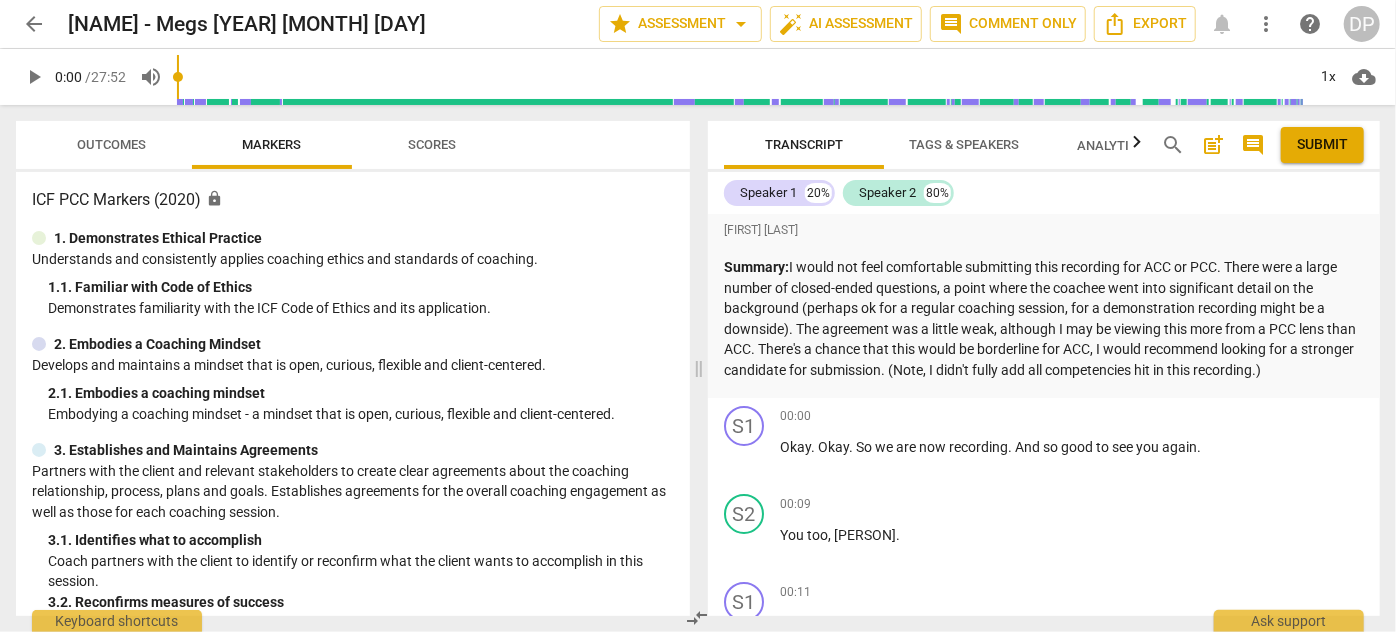 click on "arrow_back" at bounding box center [34, 24] 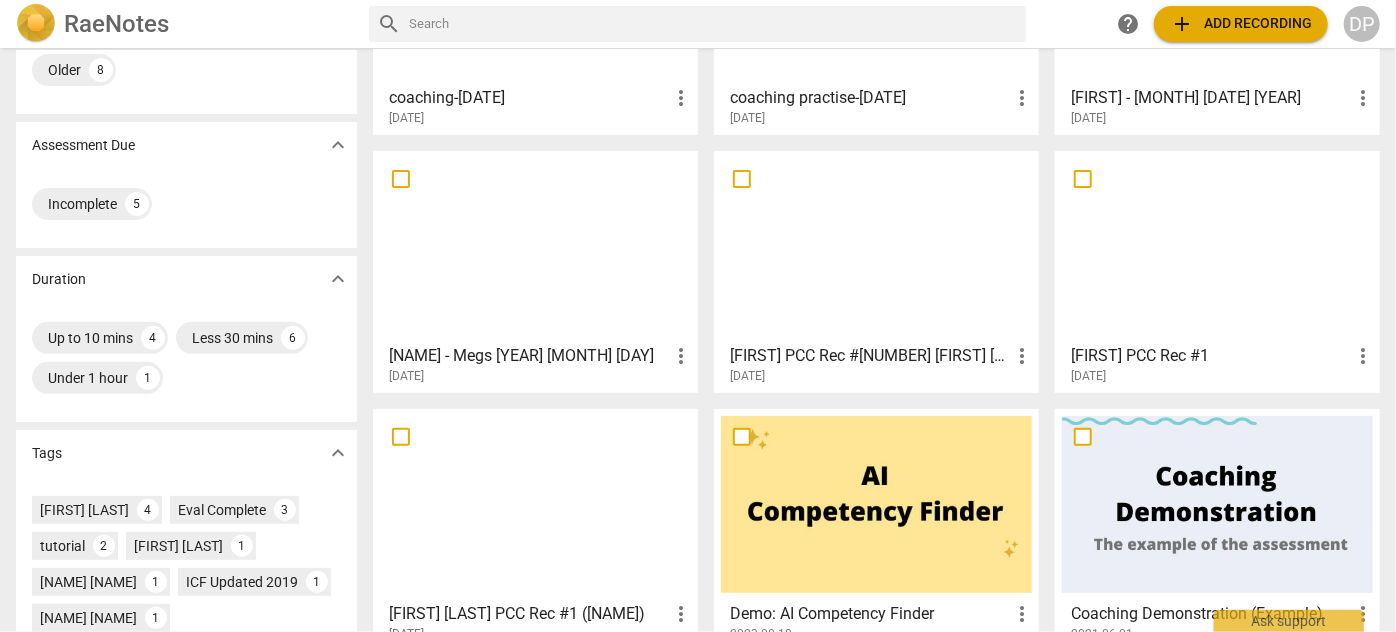 scroll, scrollTop: 272, scrollLeft: 0, axis: vertical 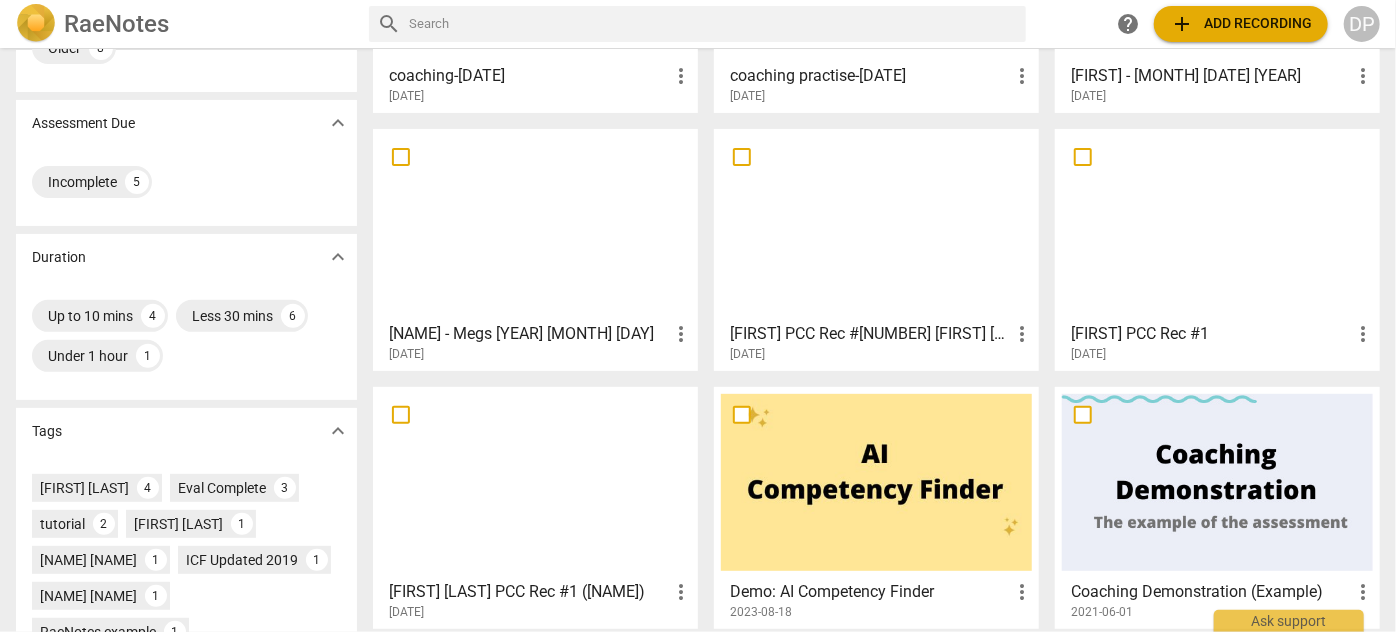 click at bounding box center (1217, 224) 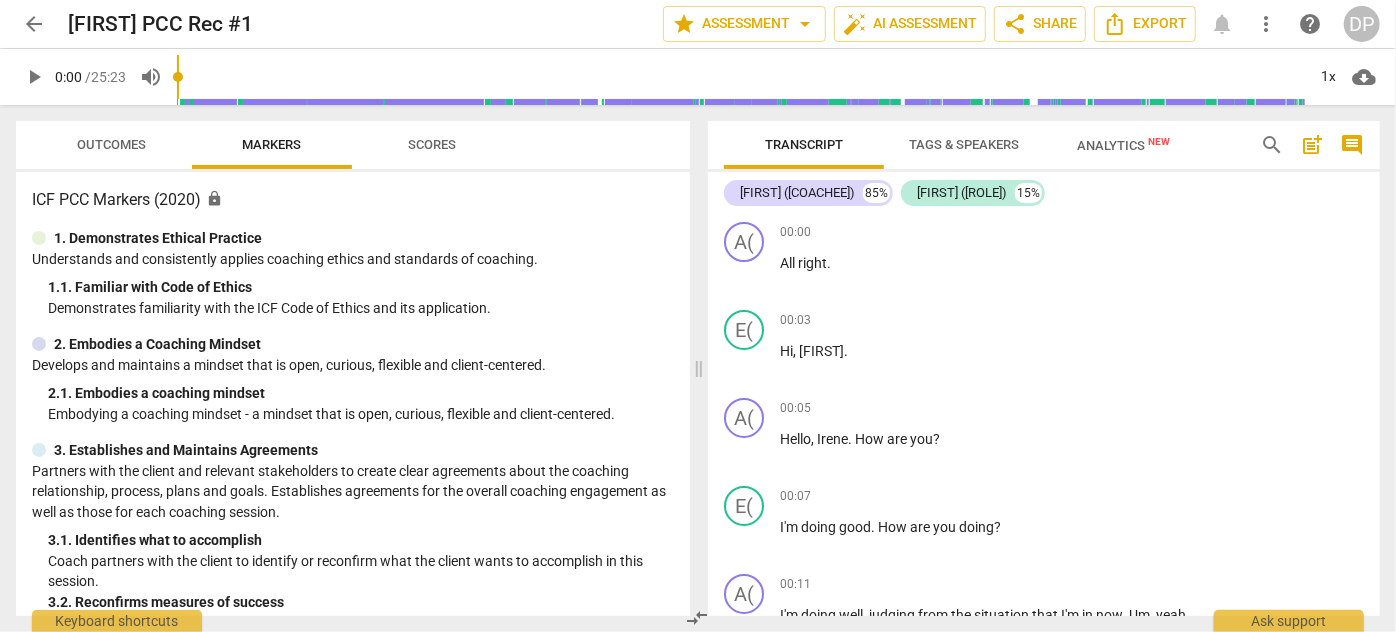 click on "arrow_back" at bounding box center [34, 24] 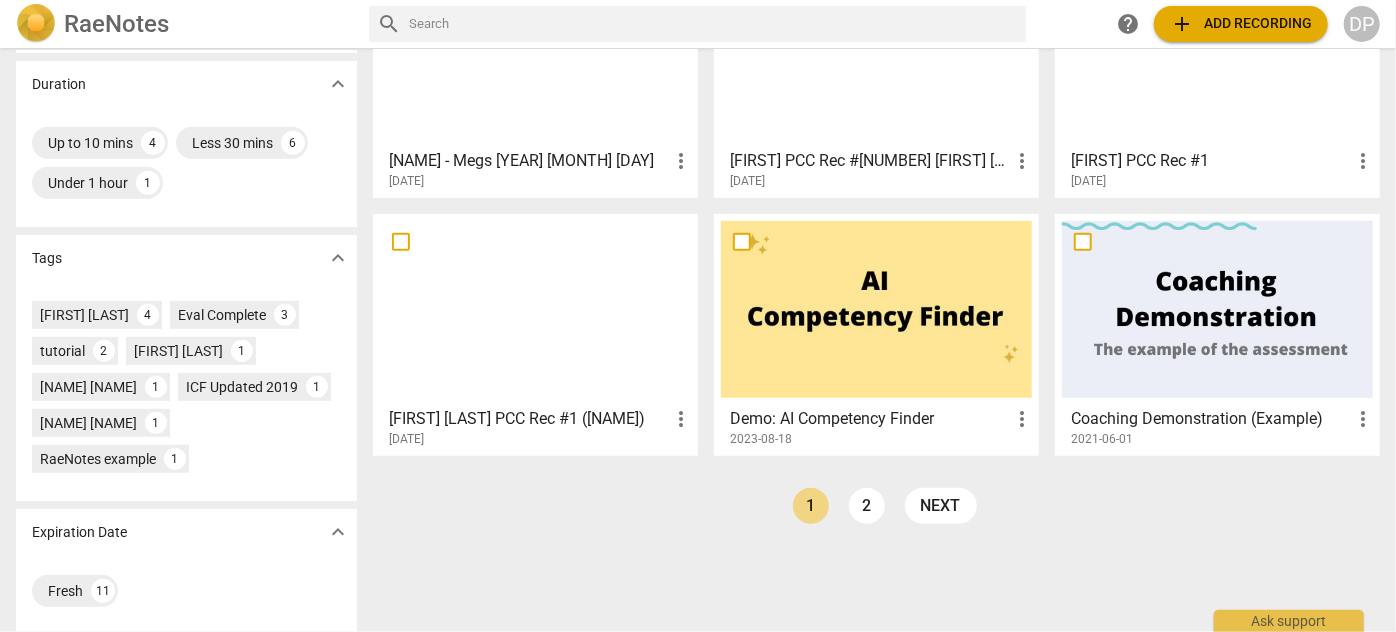 scroll, scrollTop: 456, scrollLeft: 0, axis: vertical 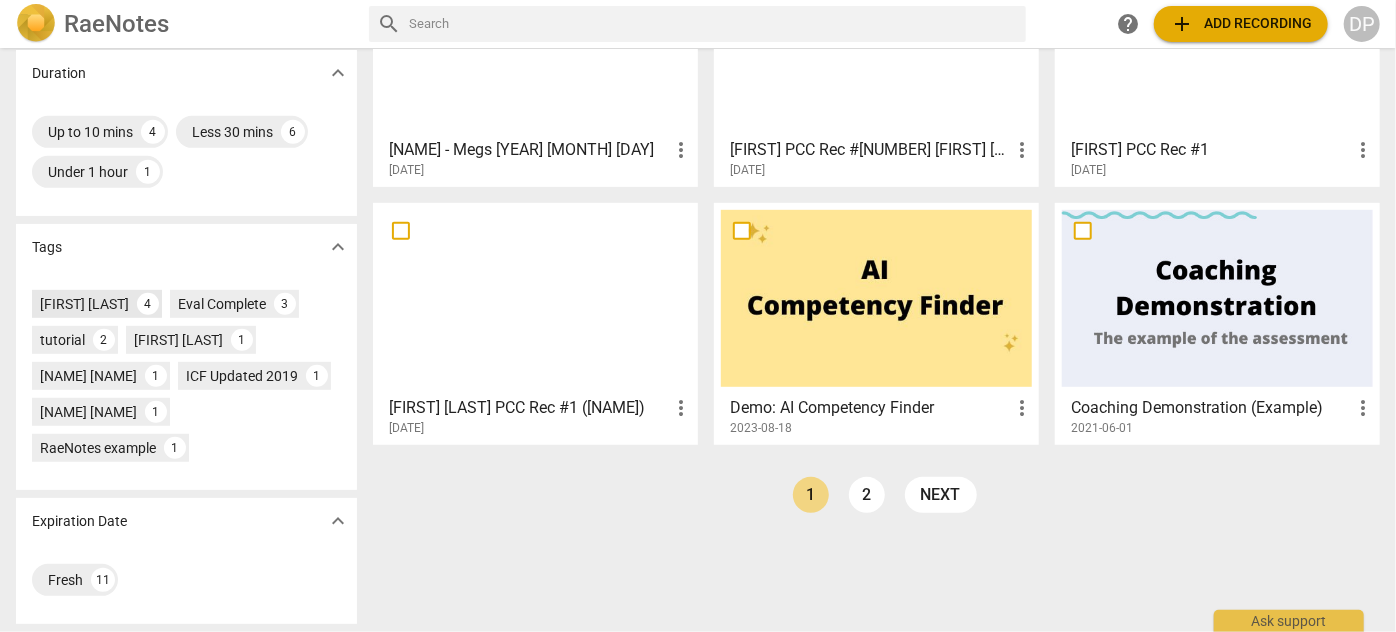 click on "[FIRST] [LAST]" at bounding box center (84, 304) 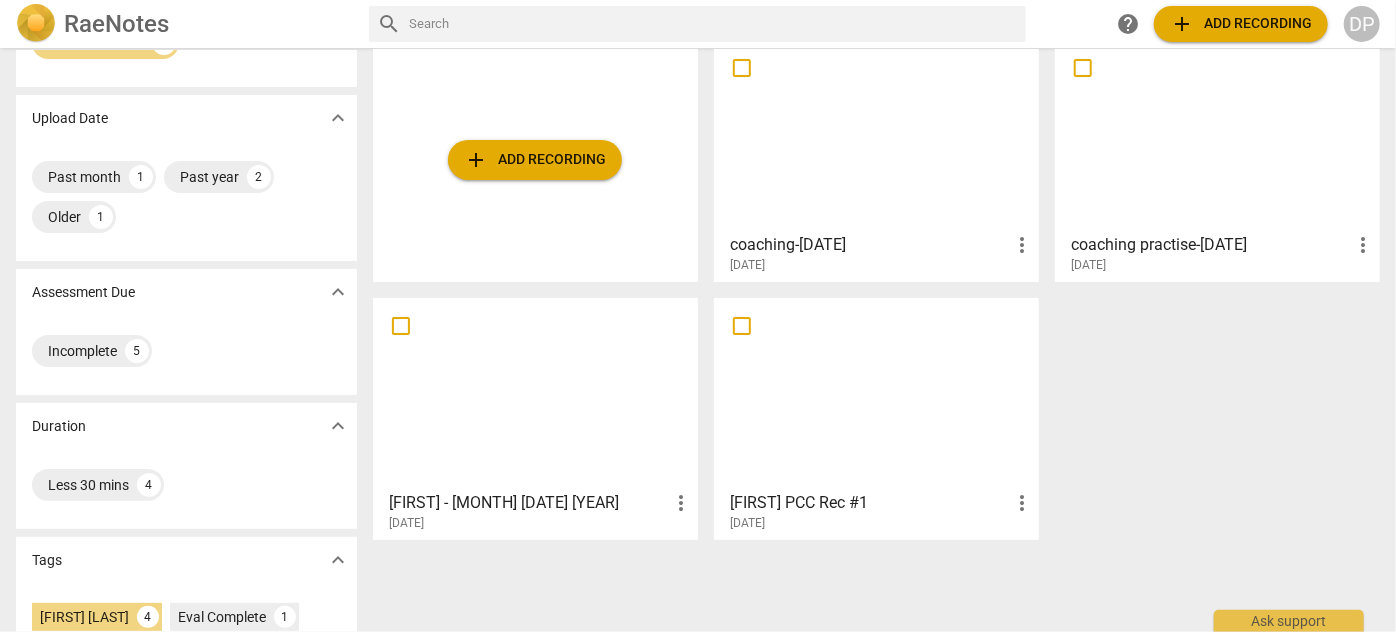 scroll, scrollTop: 181, scrollLeft: 0, axis: vertical 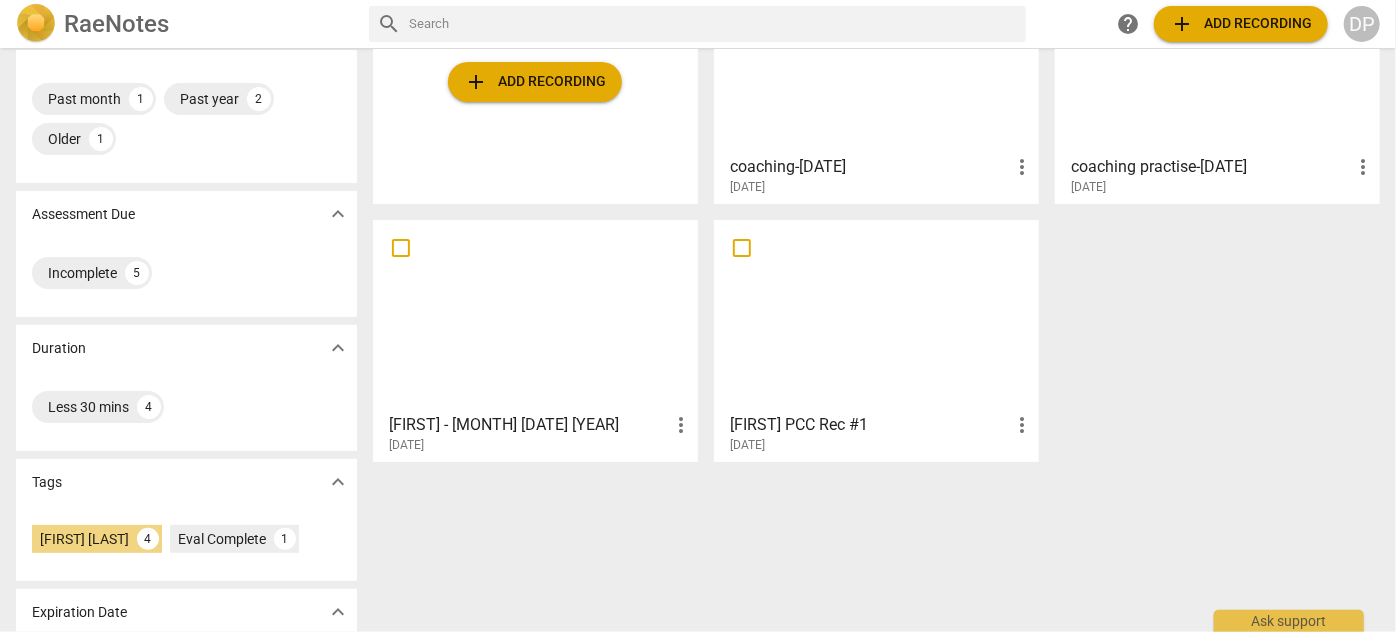 click at bounding box center (876, 315) 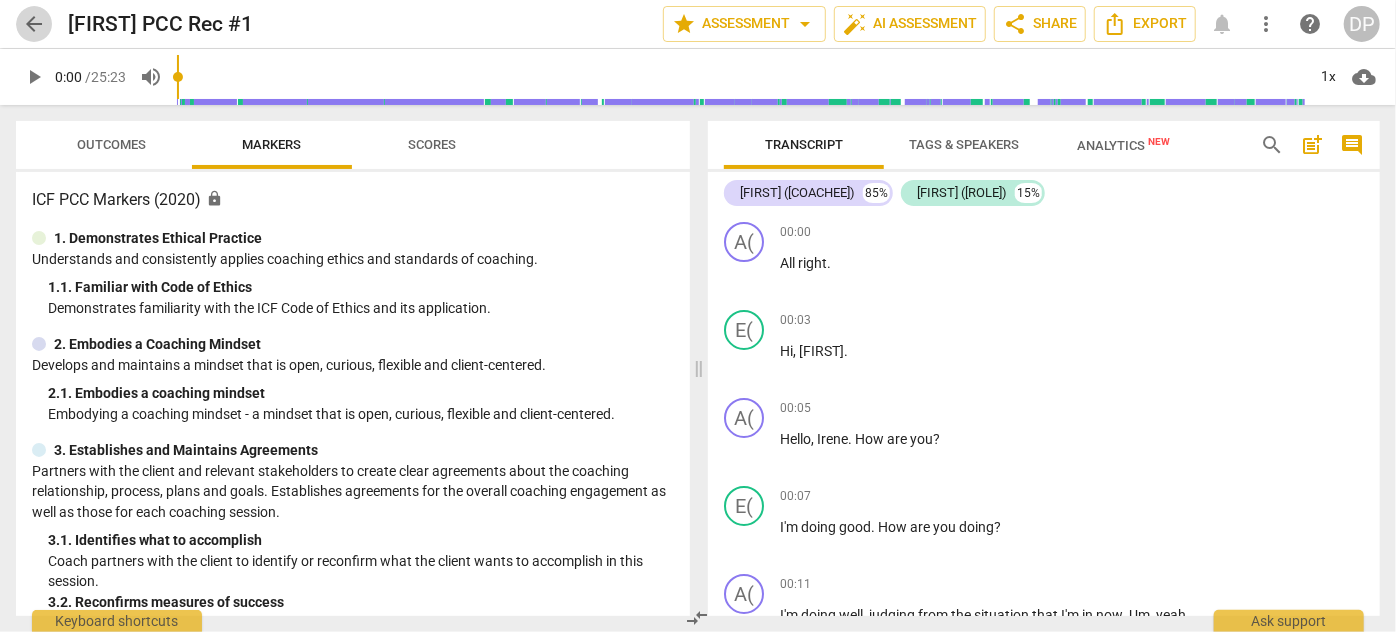 click on "arrow_back" at bounding box center (34, 24) 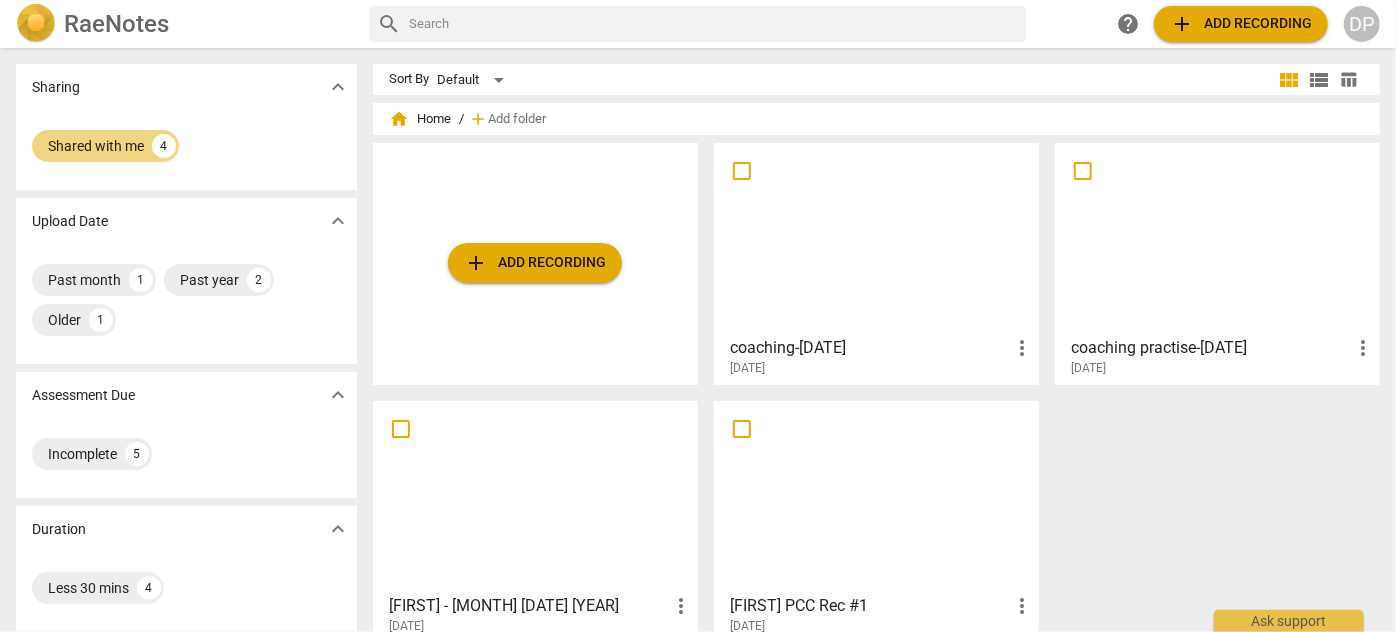 click at bounding box center (535, 496) 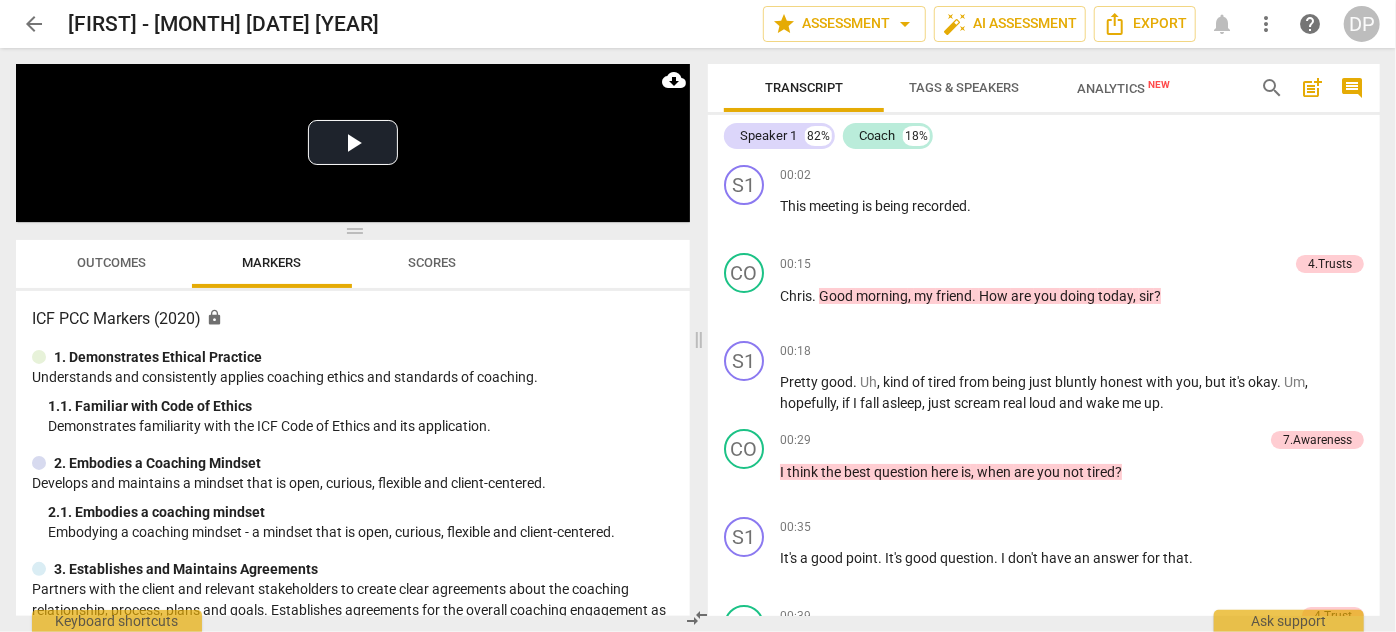 click on "arrow_back" at bounding box center [34, 24] 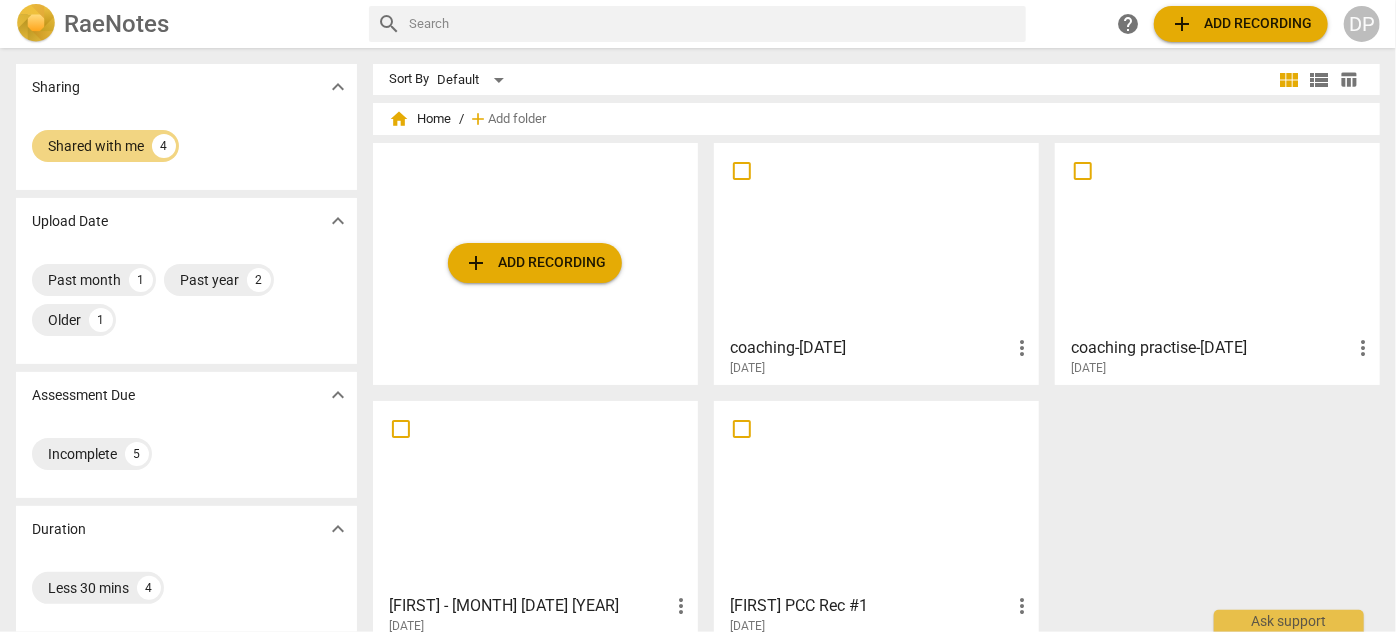 click at bounding box center (1217, 238) 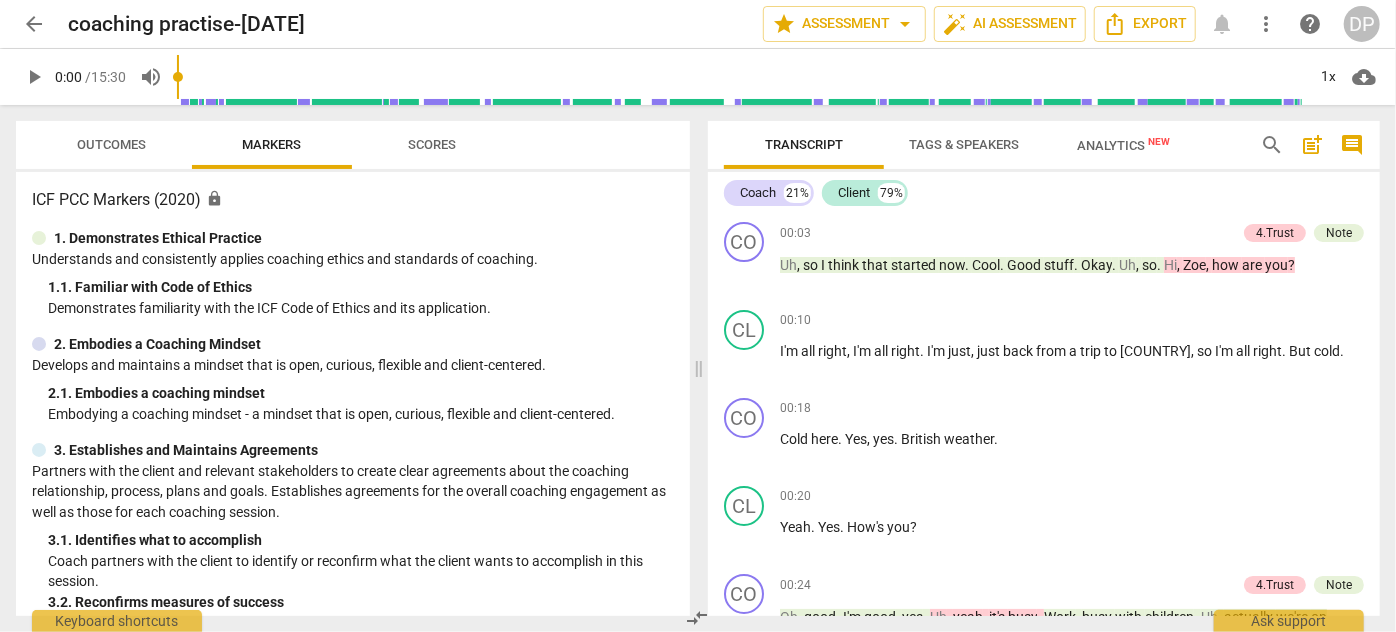 click on "arrow_back" at bounding box center (34, 24) 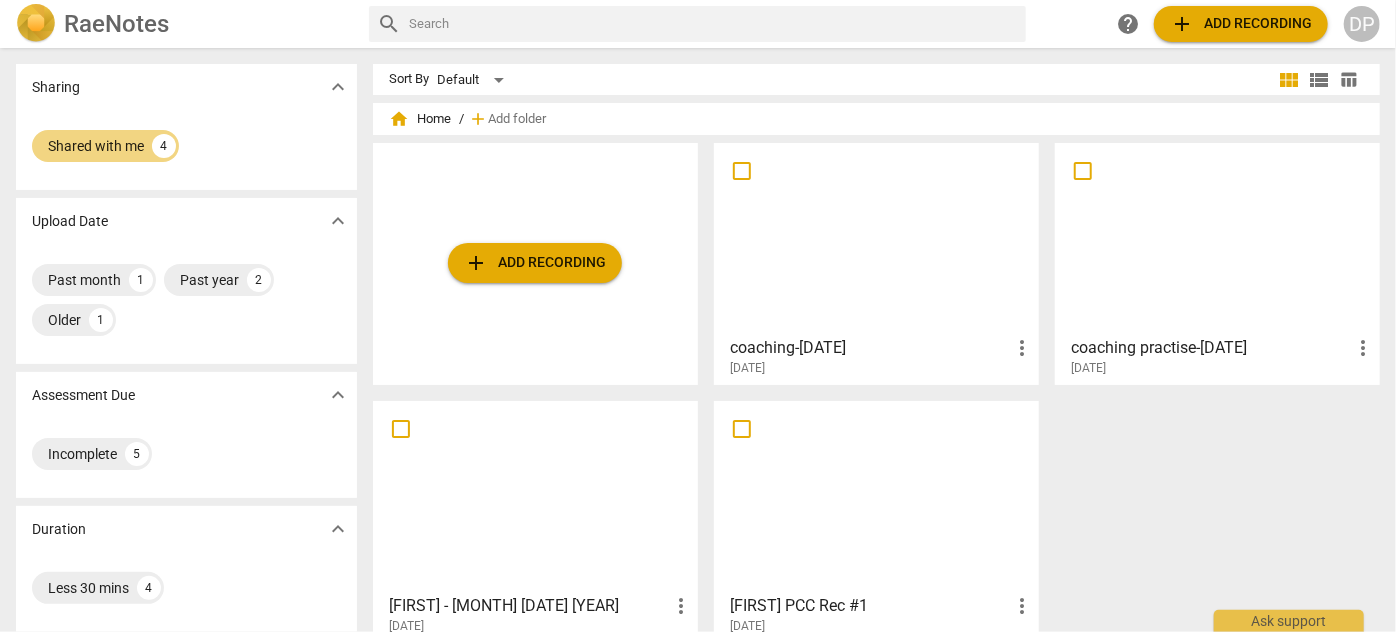 click at bounding box center [876, 238] 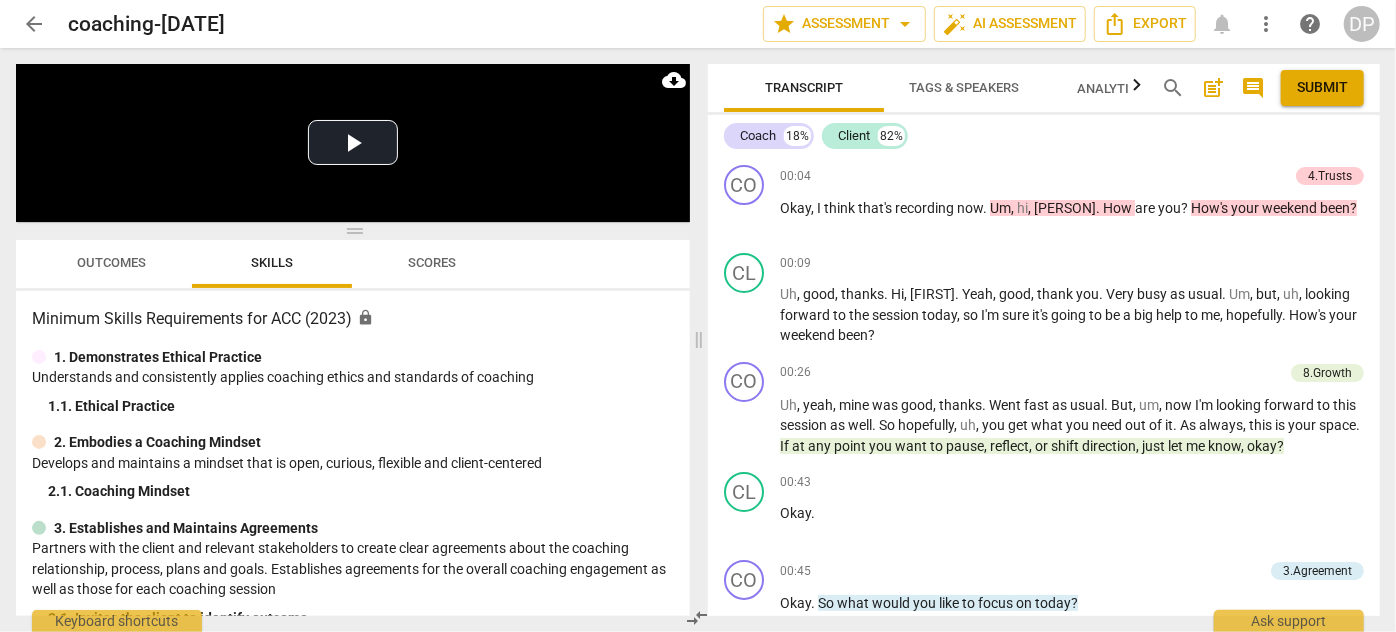 click on "arrow_back" at bounding box center (34, 24) 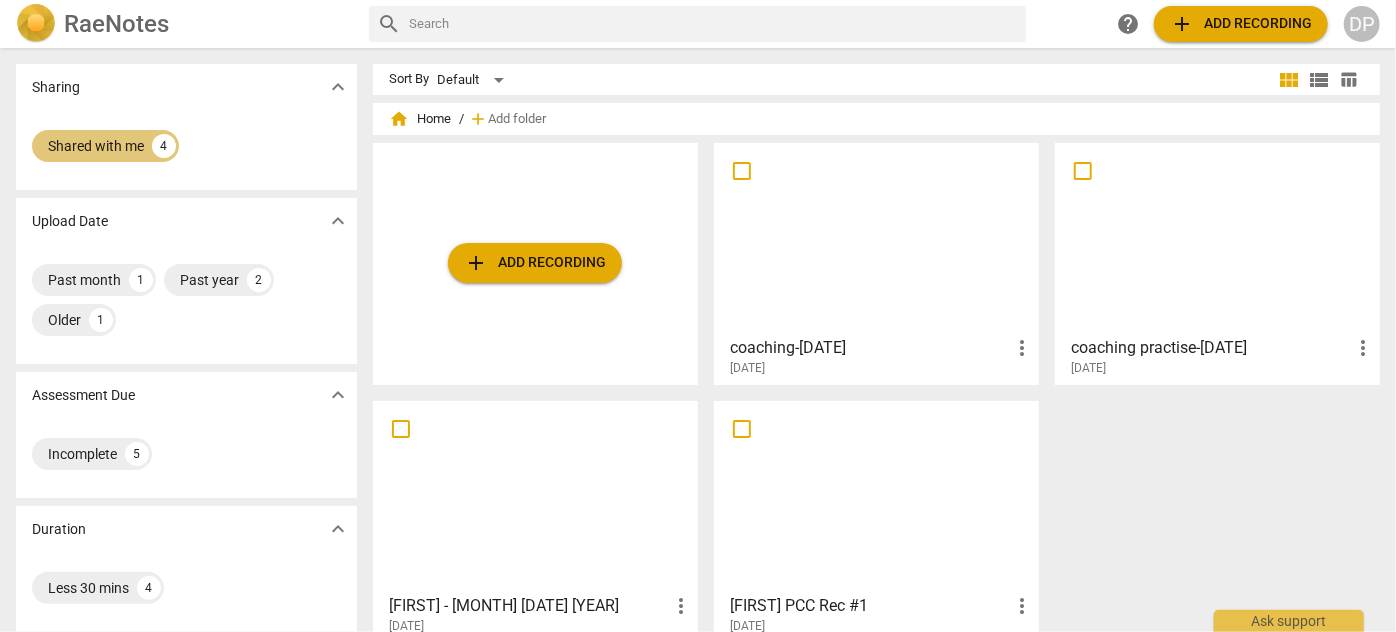 click on "Shared with me" at bounding box center (96, 146) 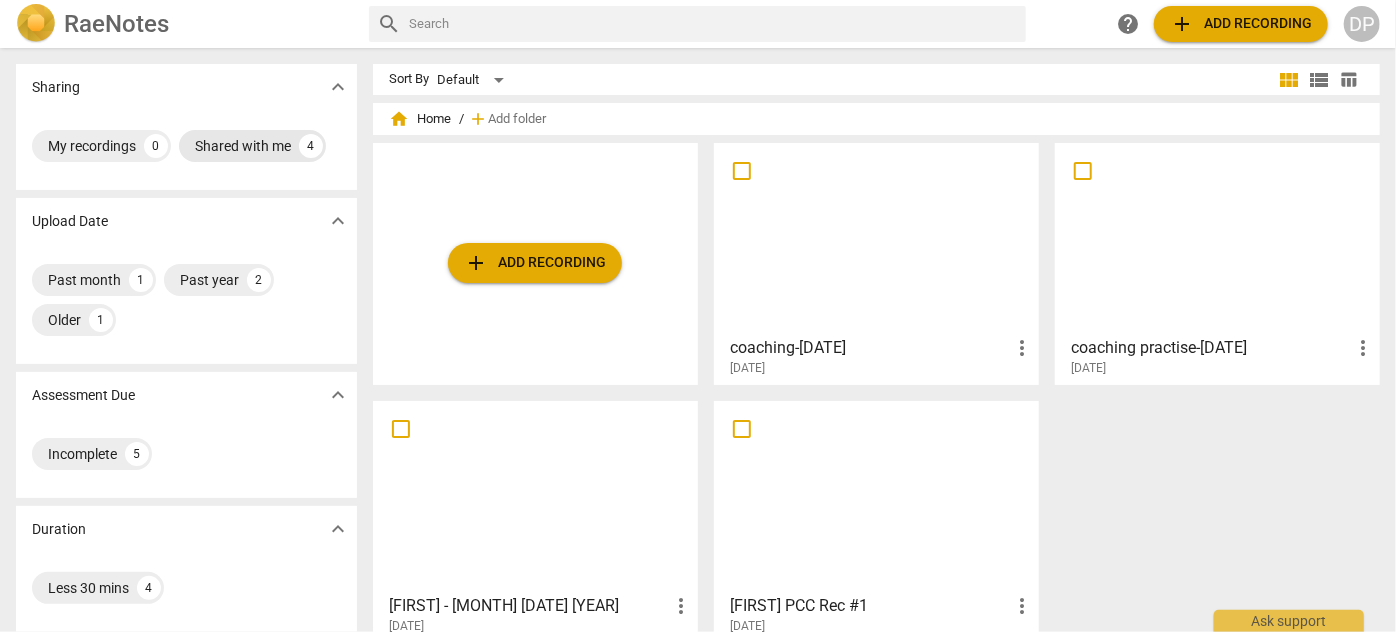 click on "Shared with me" at bounding box center (243, 146) 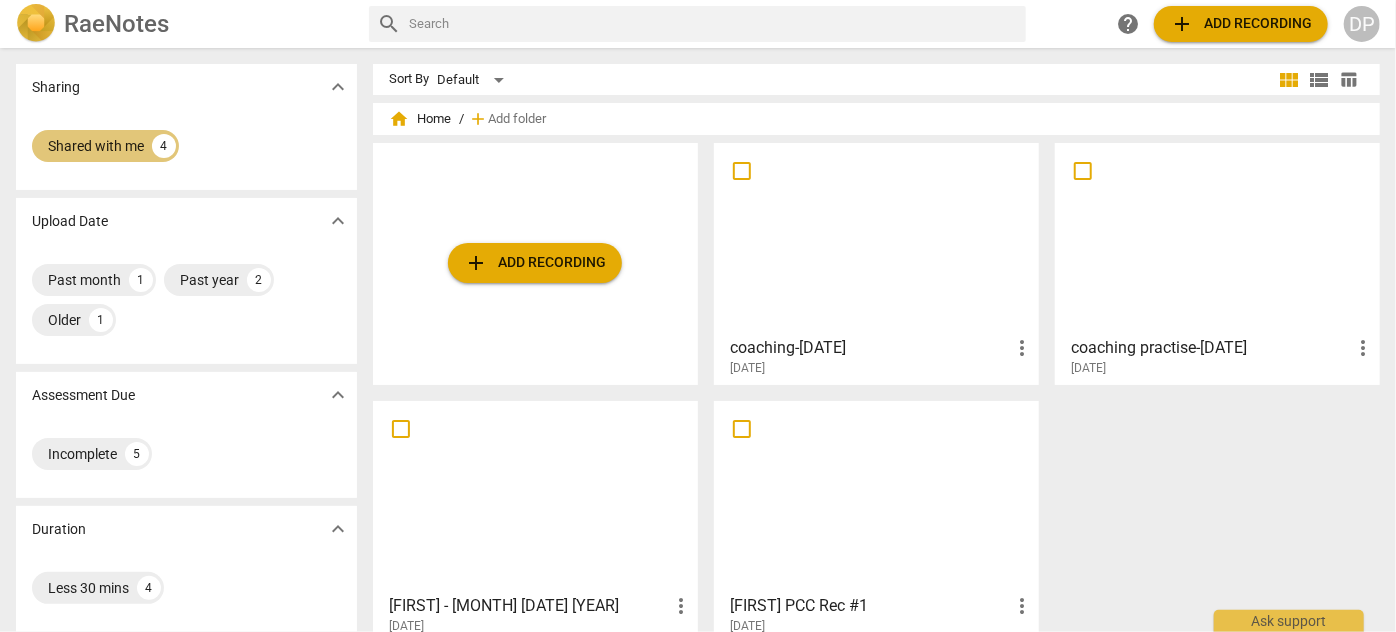 click on "Shared with me" at bounding box center [96, 146] 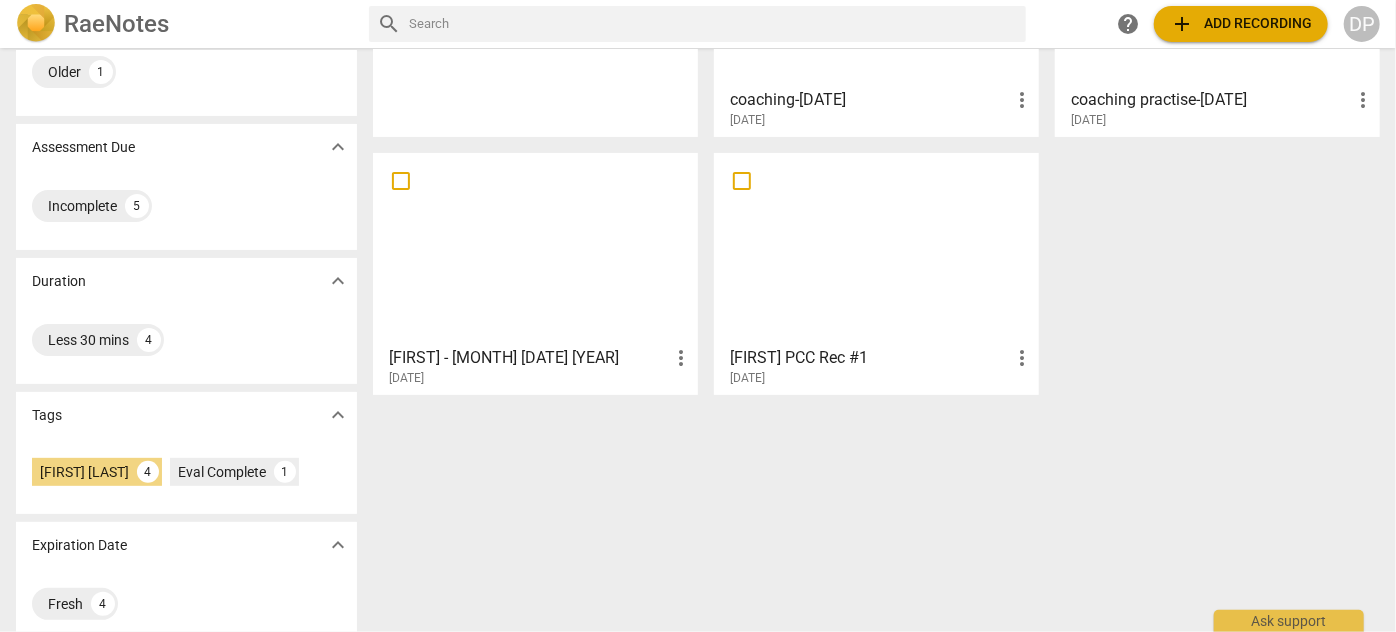 scroll, scrollTop: 272, scrollLeft: 0, axis: vertical 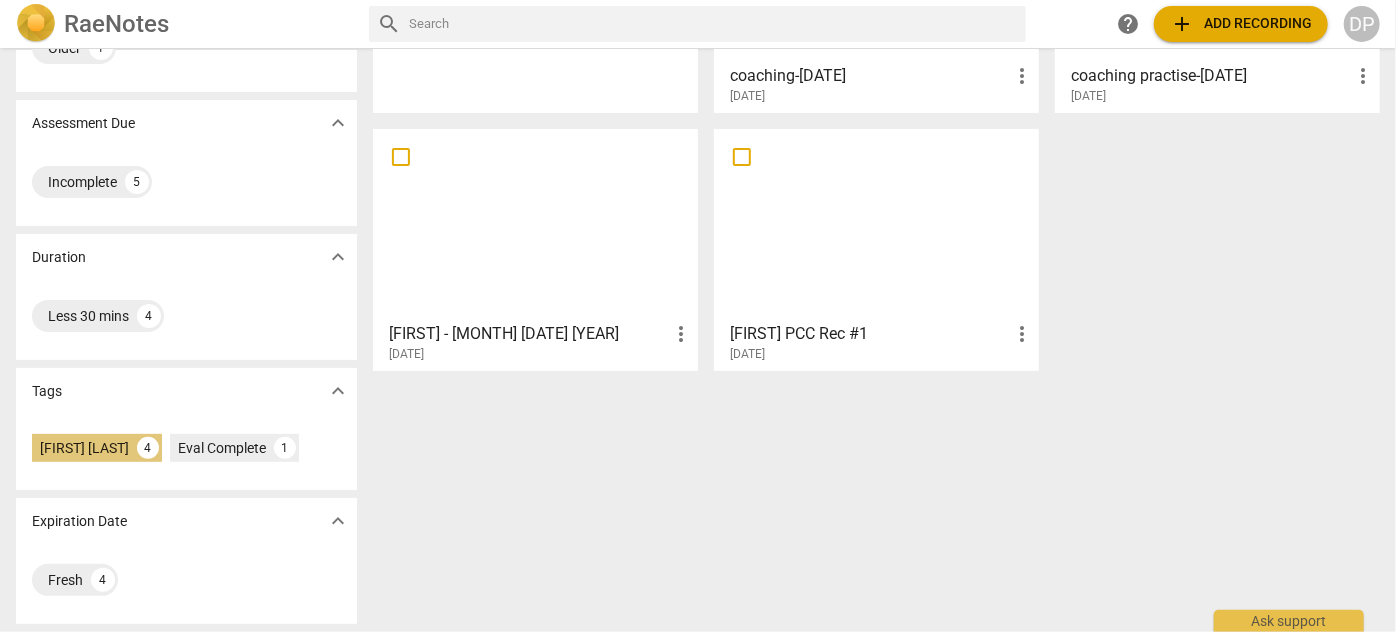 click on "[FIRST] [LAST]" at bounding box center (84, 448) 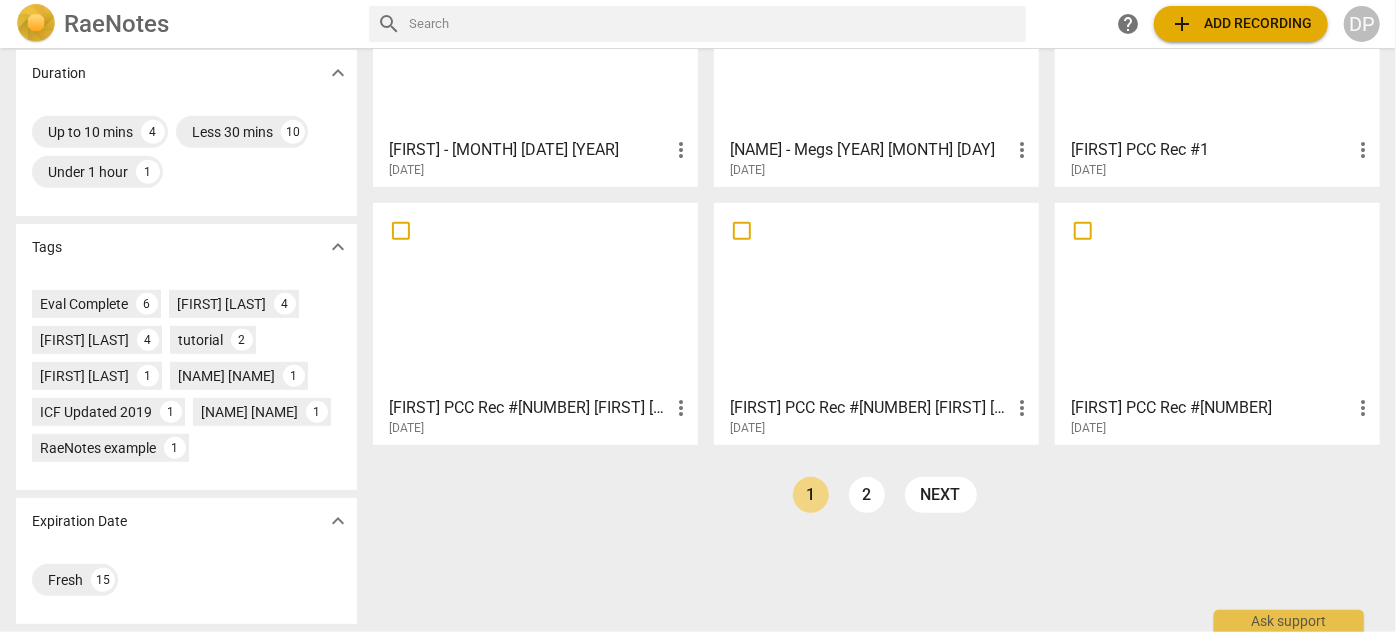 scroll, scrollTop: 492, scrollLeft: 0, axis: vertical 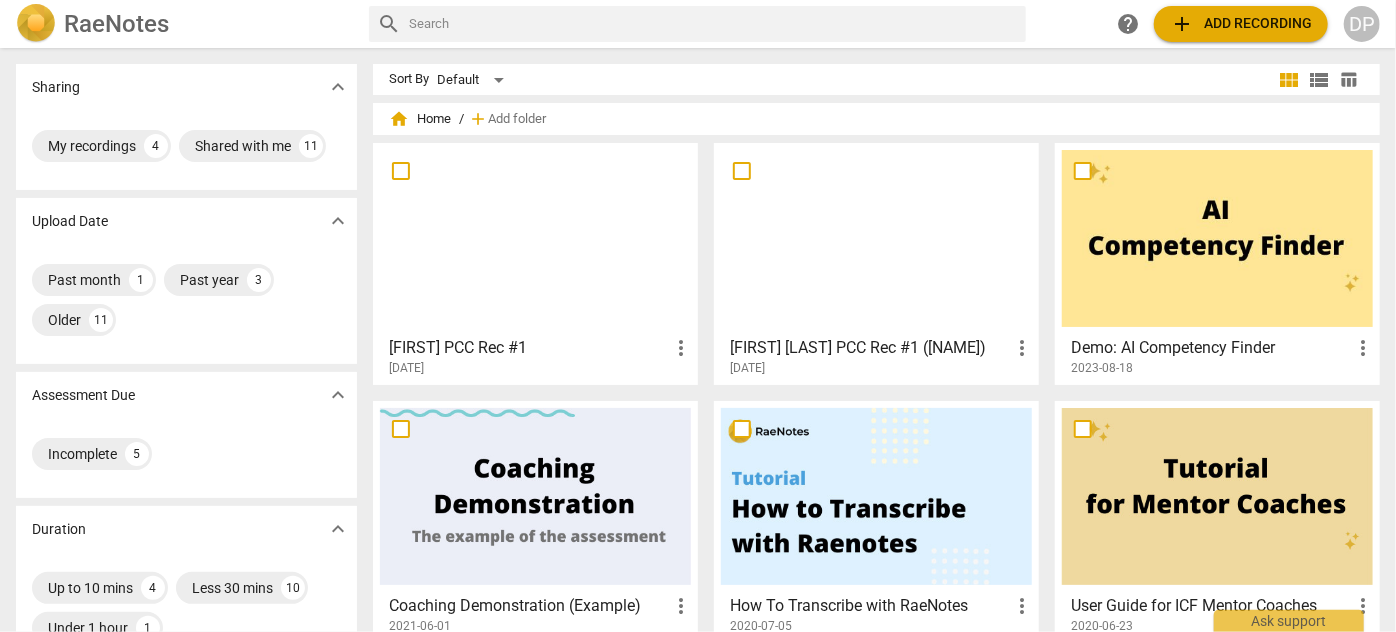 click at bounding box center (535, 238) 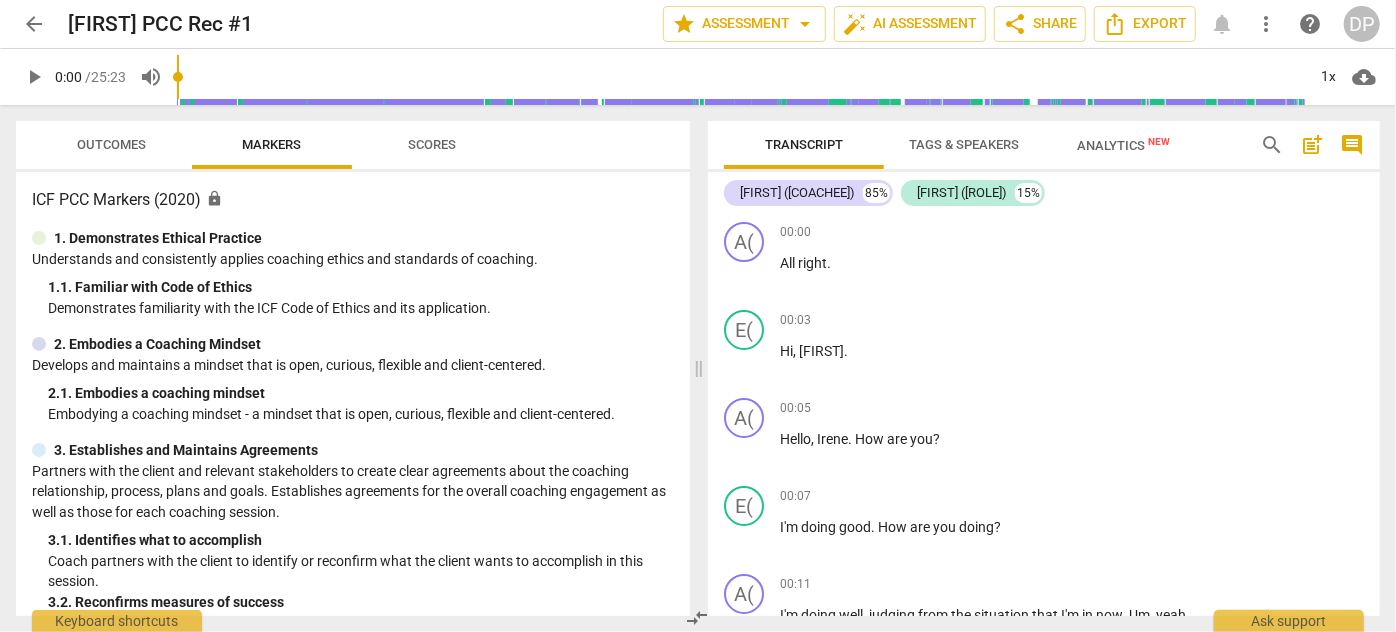 click on "arrow_back" at bounding box center [34, 24] 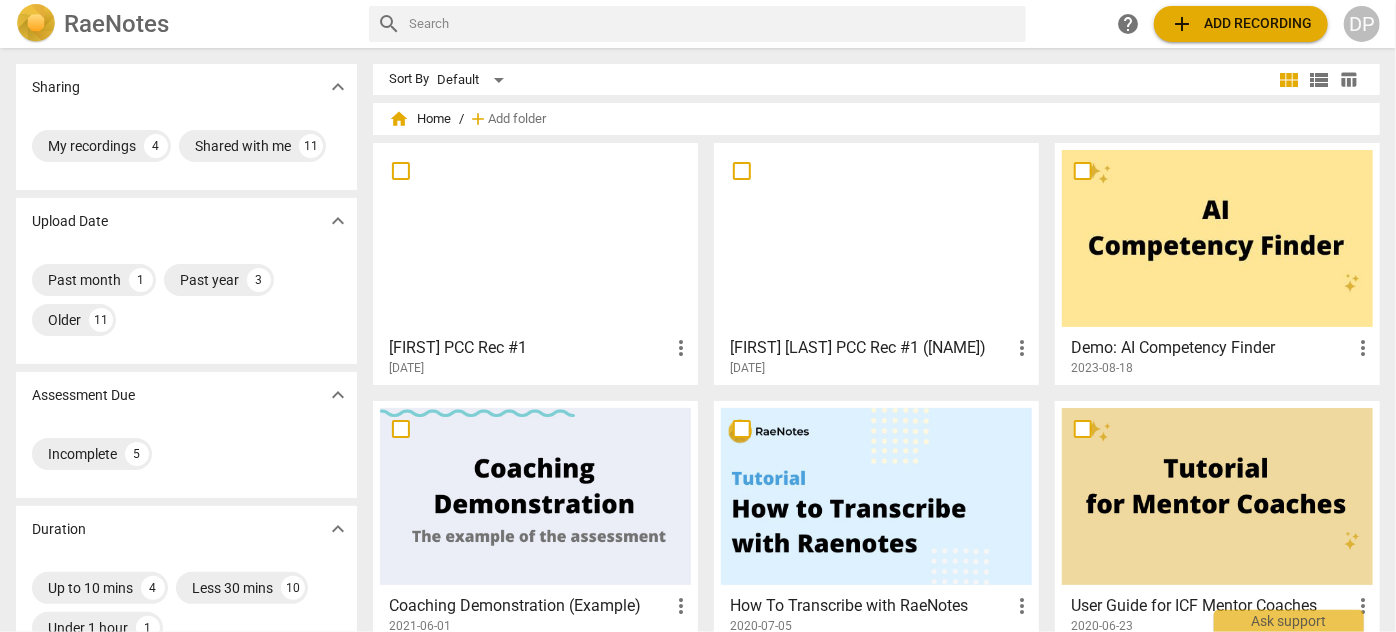 click at bounding box center (876, 238) 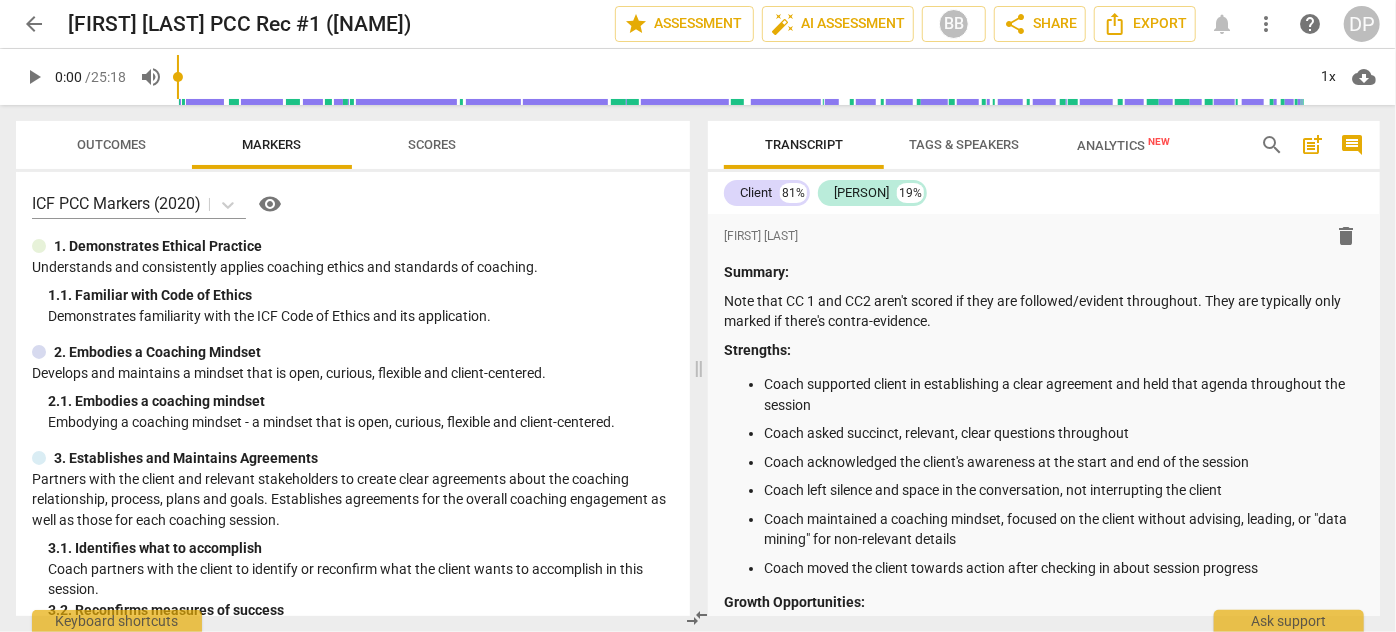 click on "arrow_back" at bounding box center (34, 24) 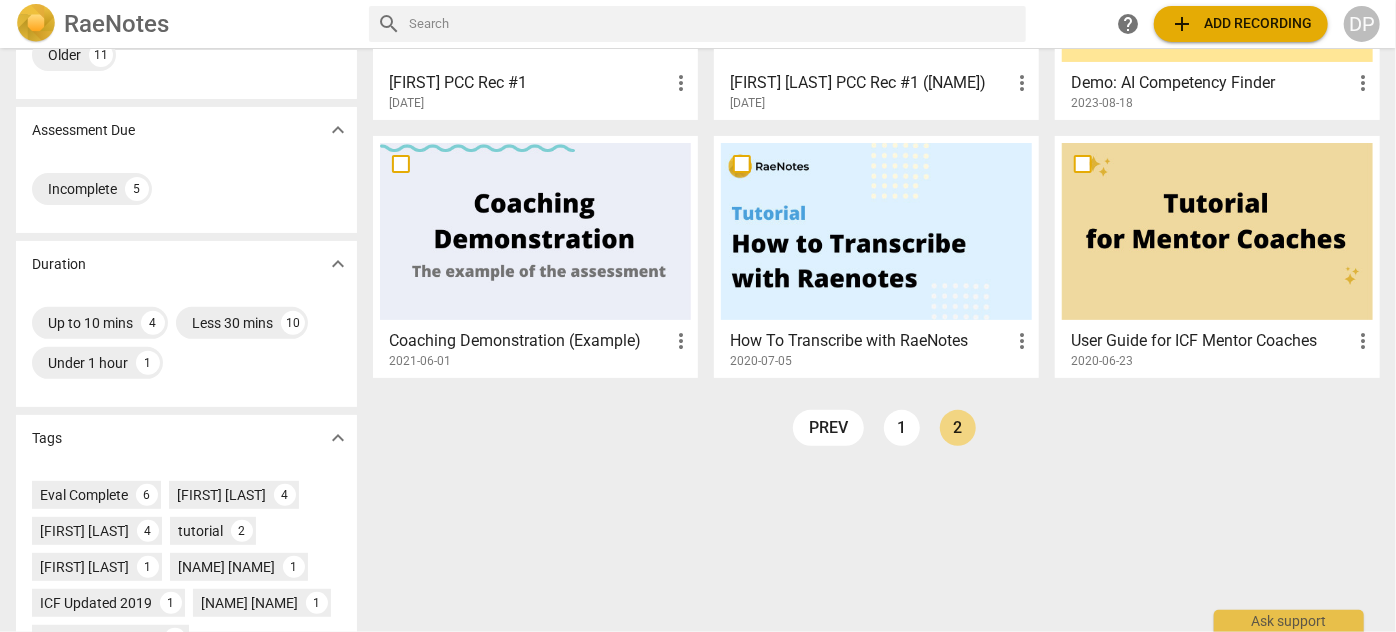 scroll, scrollTop: 272, scrollLeft: 0, axis: vertical 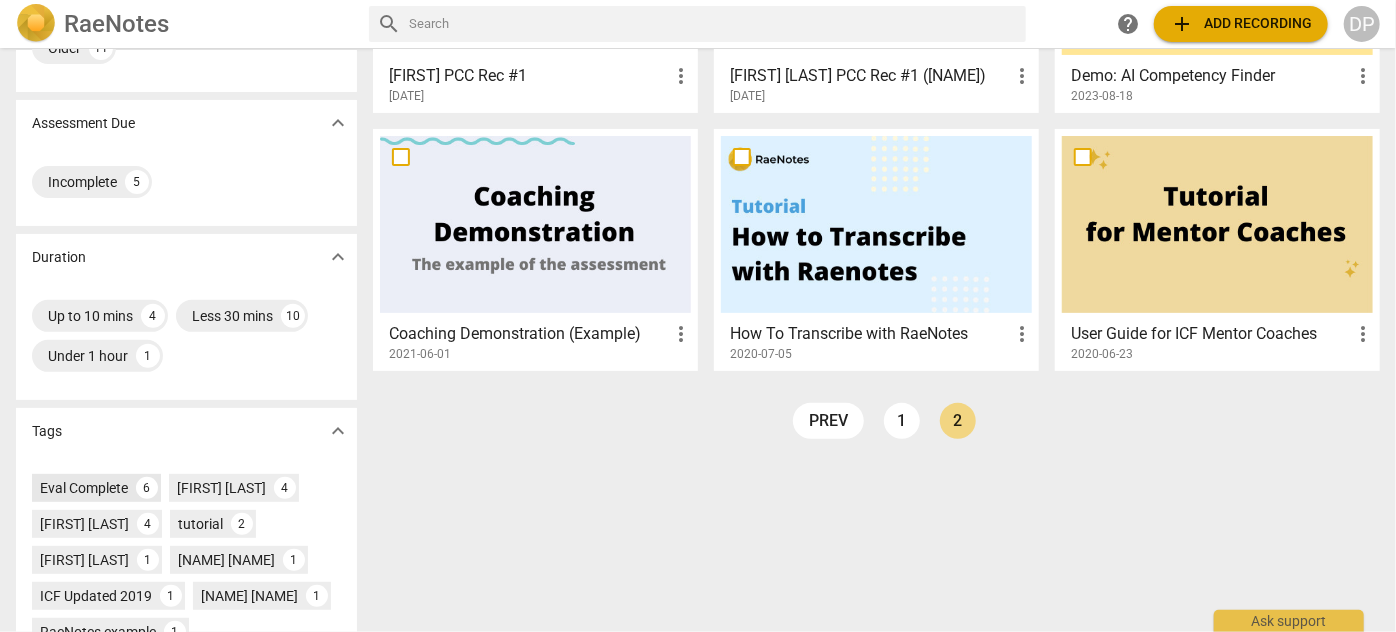 click on "Eval Complete" at bounding box center (84, 488) 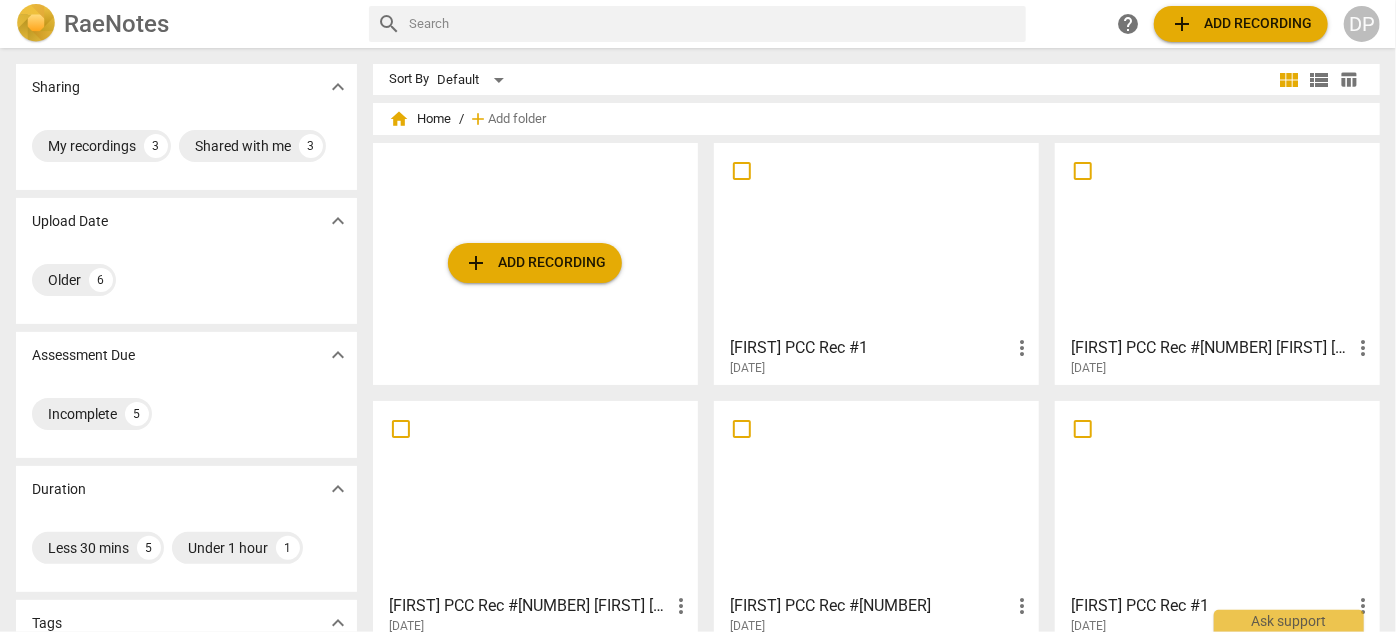 click at bounding box center [1217, 238] 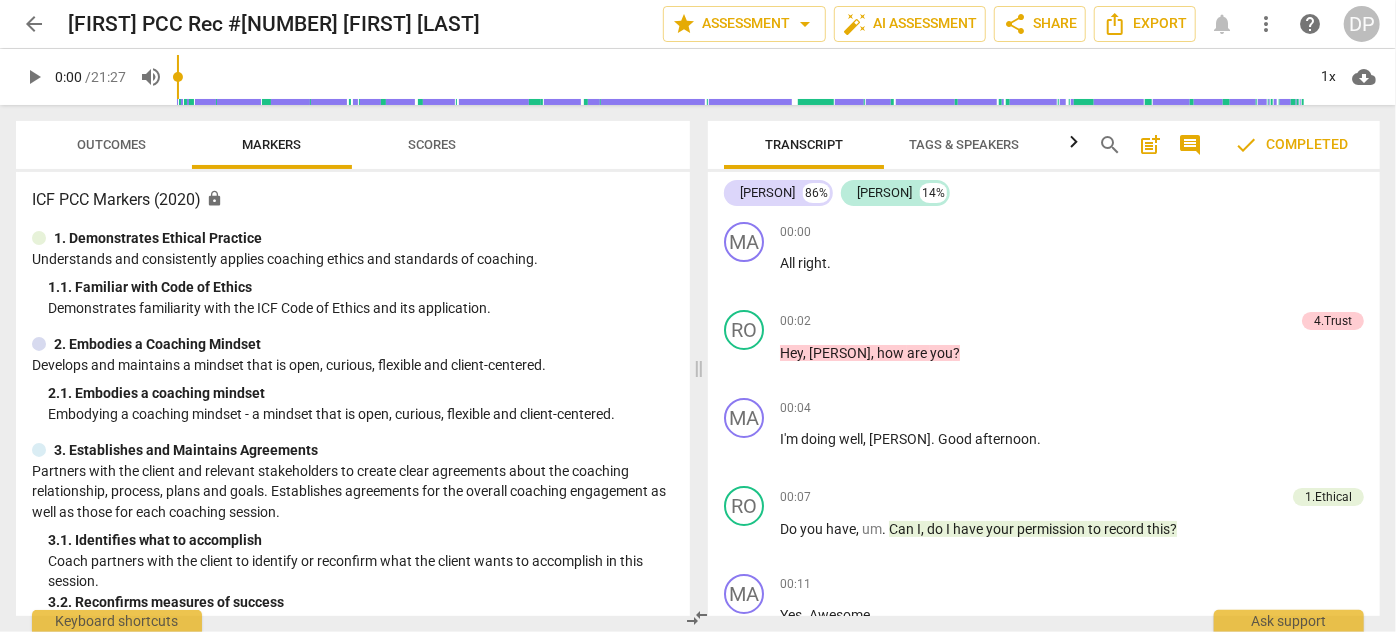click on "arrow_back" at bounding box center [34, 24] 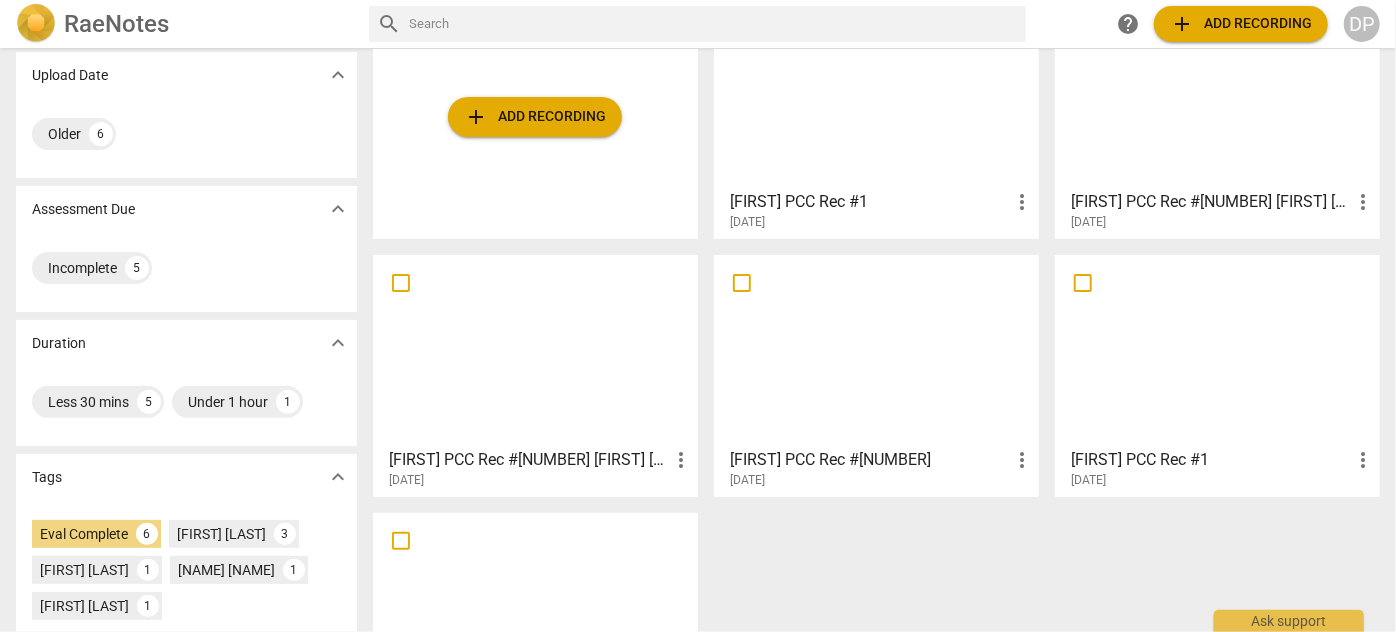scroll, scrollTop: 181, scrollLeft: 0, axis: vertical 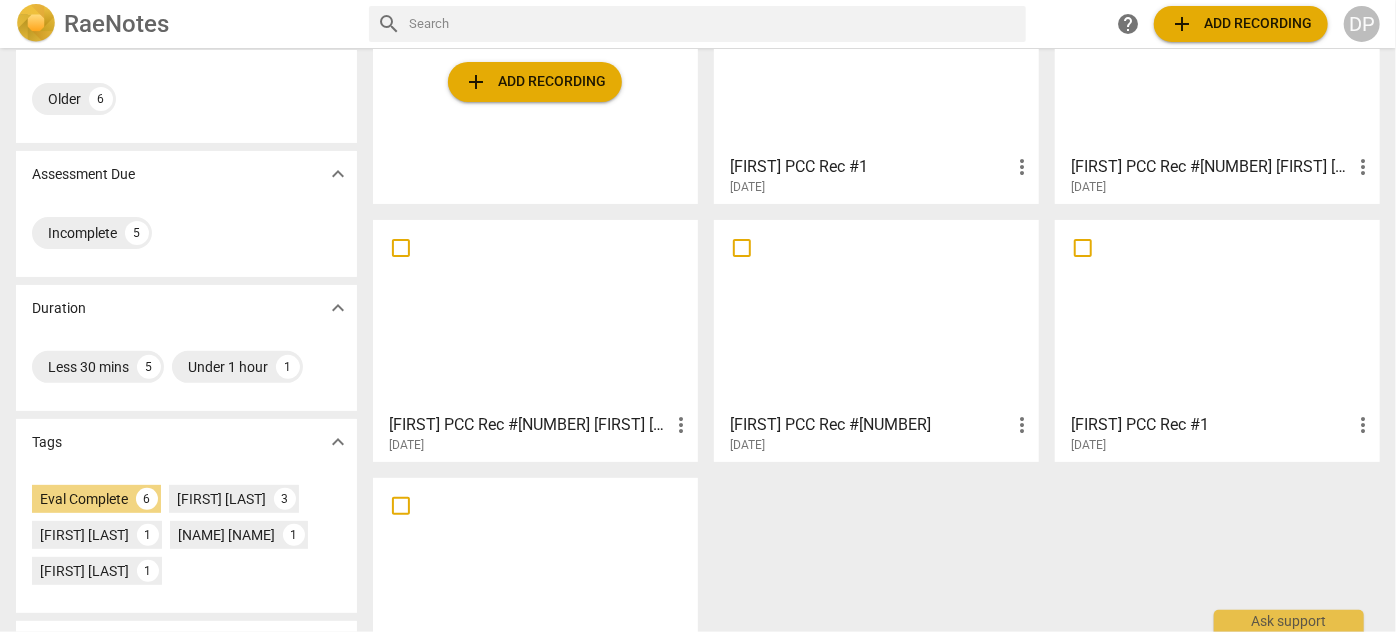 click at bounding box center (535, 315) 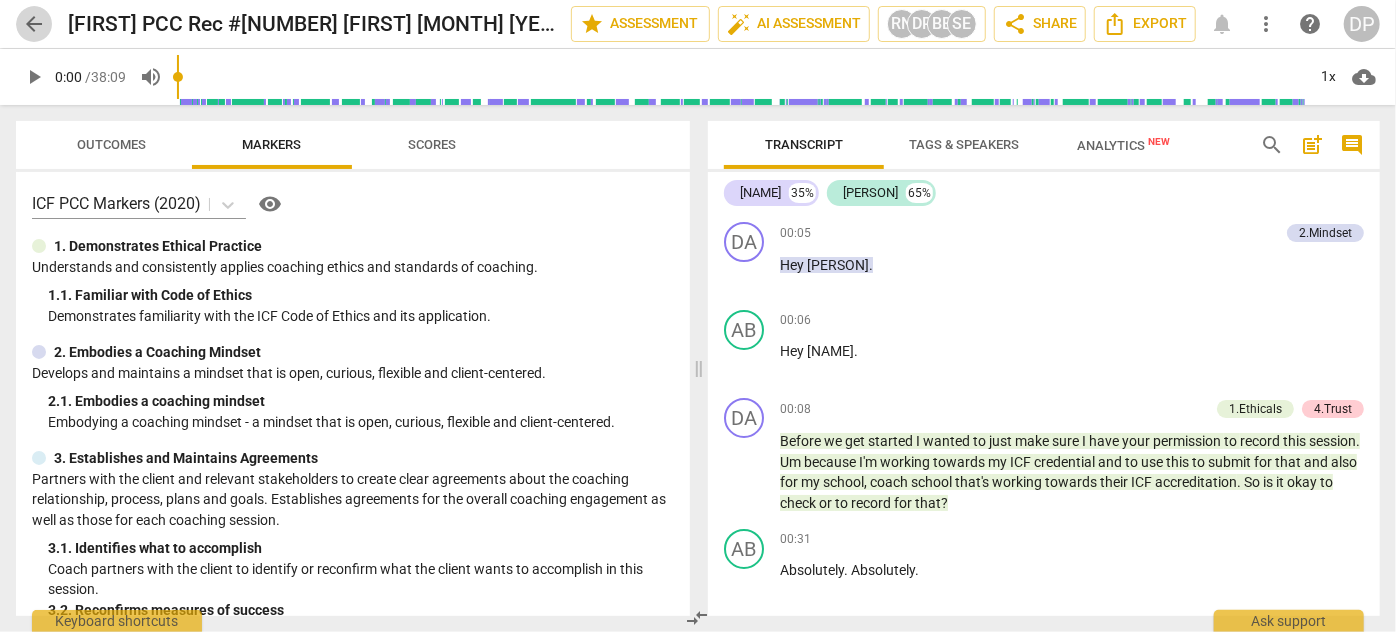 click on "arrow_back" at bounding box center (34, 24) 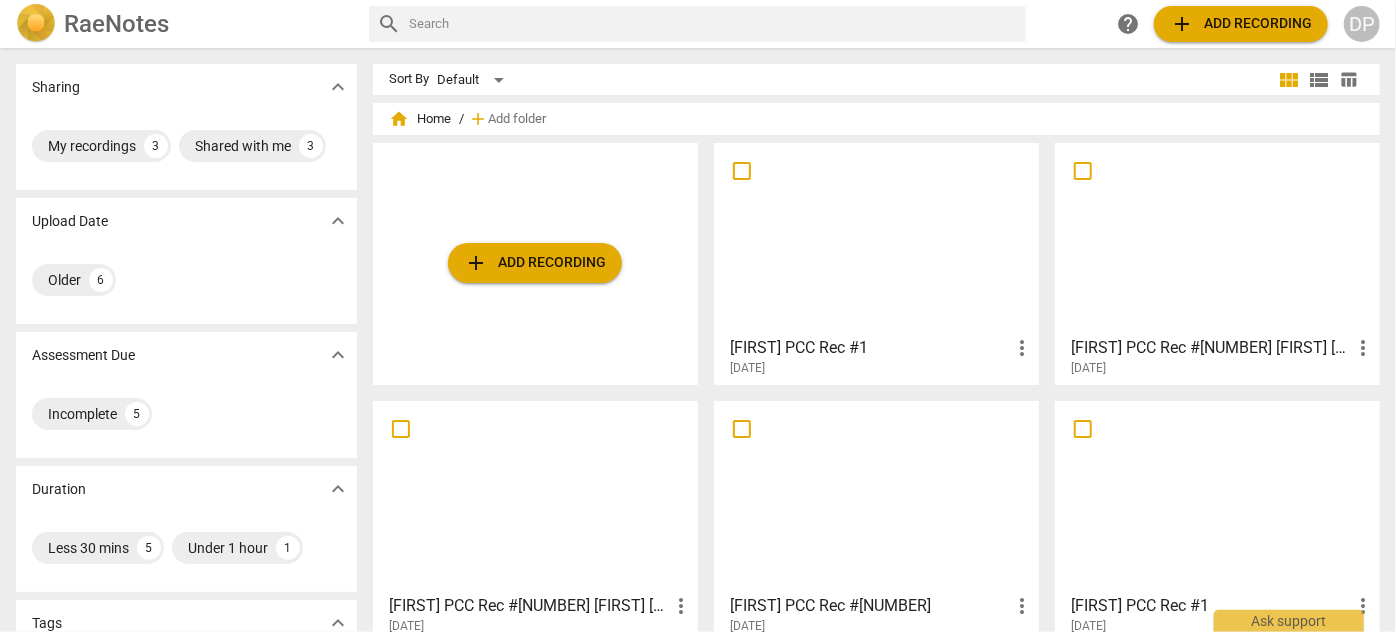 click at bounding box center [535, 496] 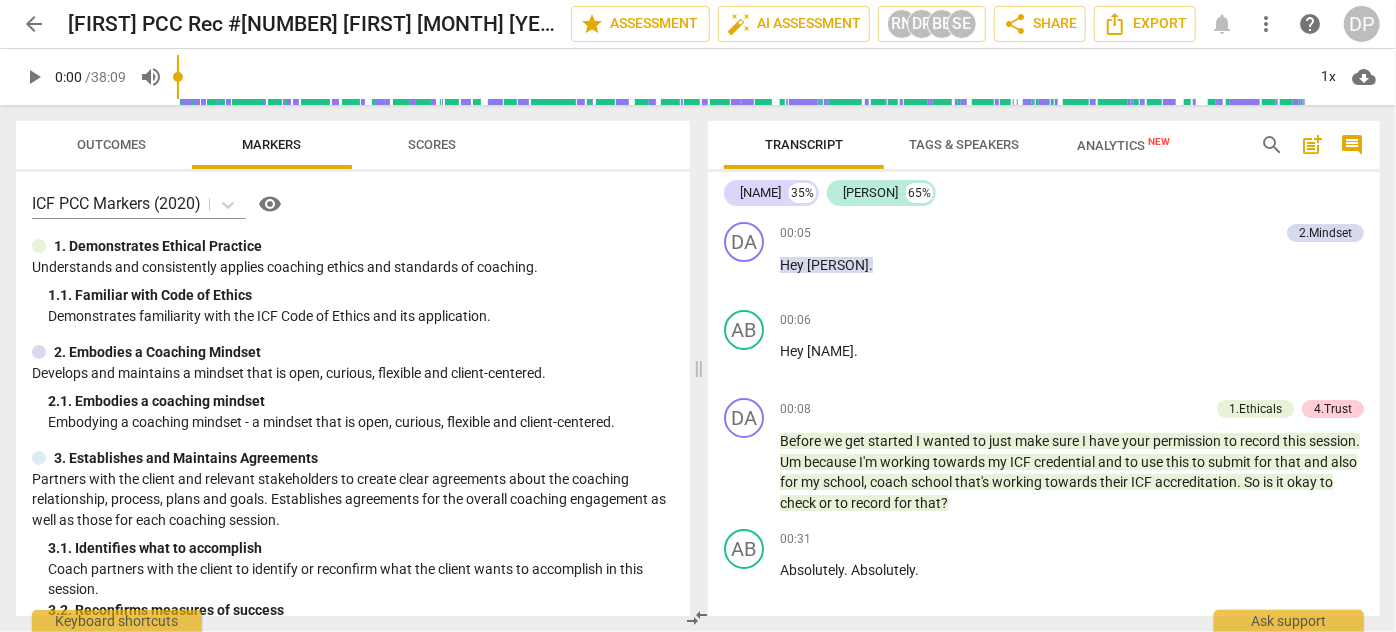 click on "cloud_download" at bounding box center (1364, 77) 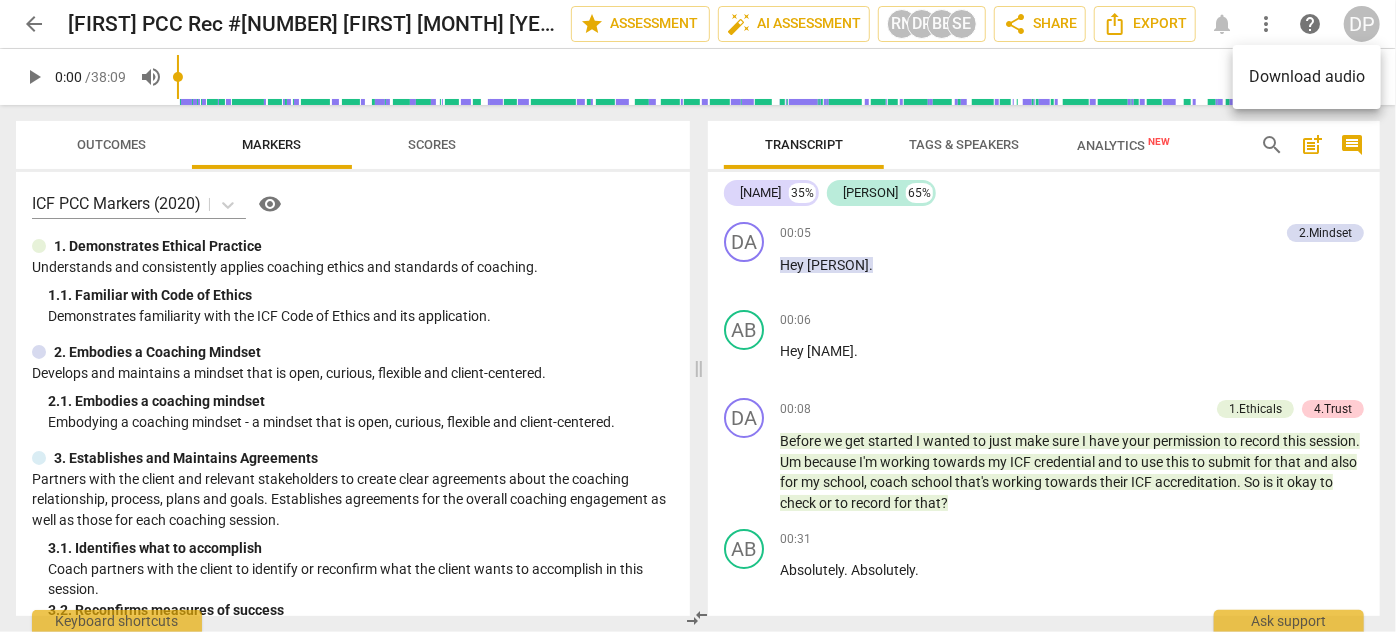 click on "Download audio" at bounding box center [1307, 77] 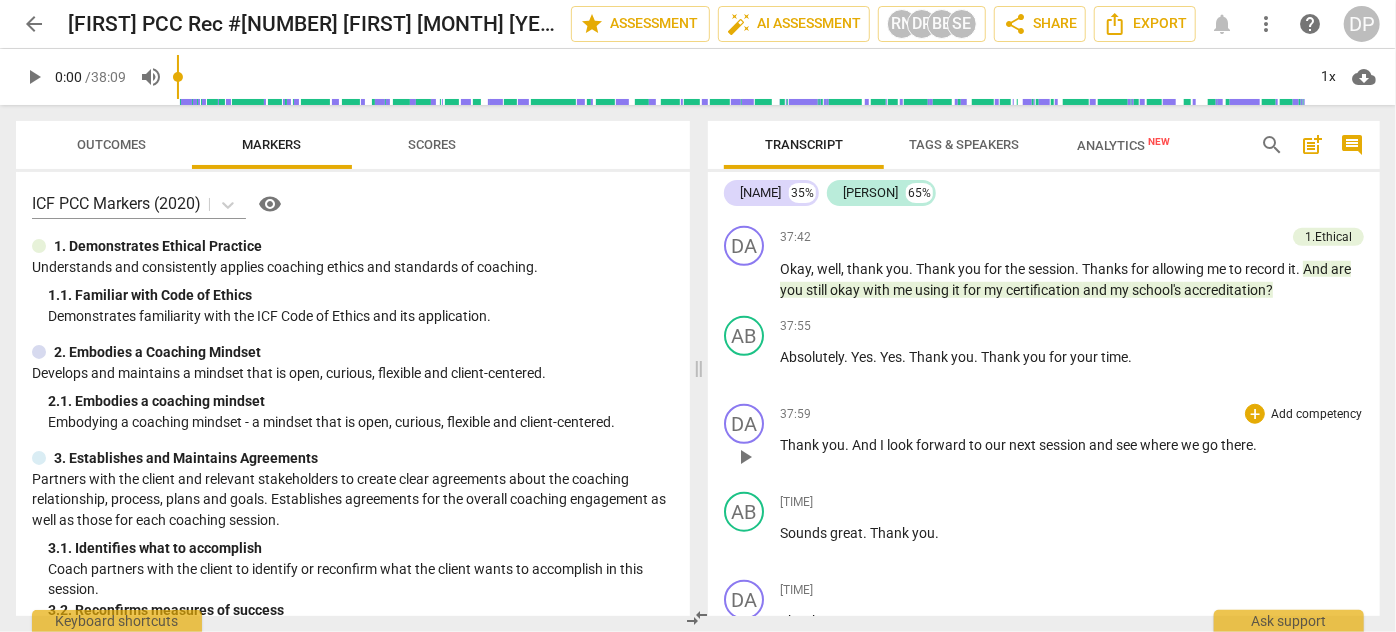 scroll, scrollTop: 12431, scrollLeft: 0, axis: vertical 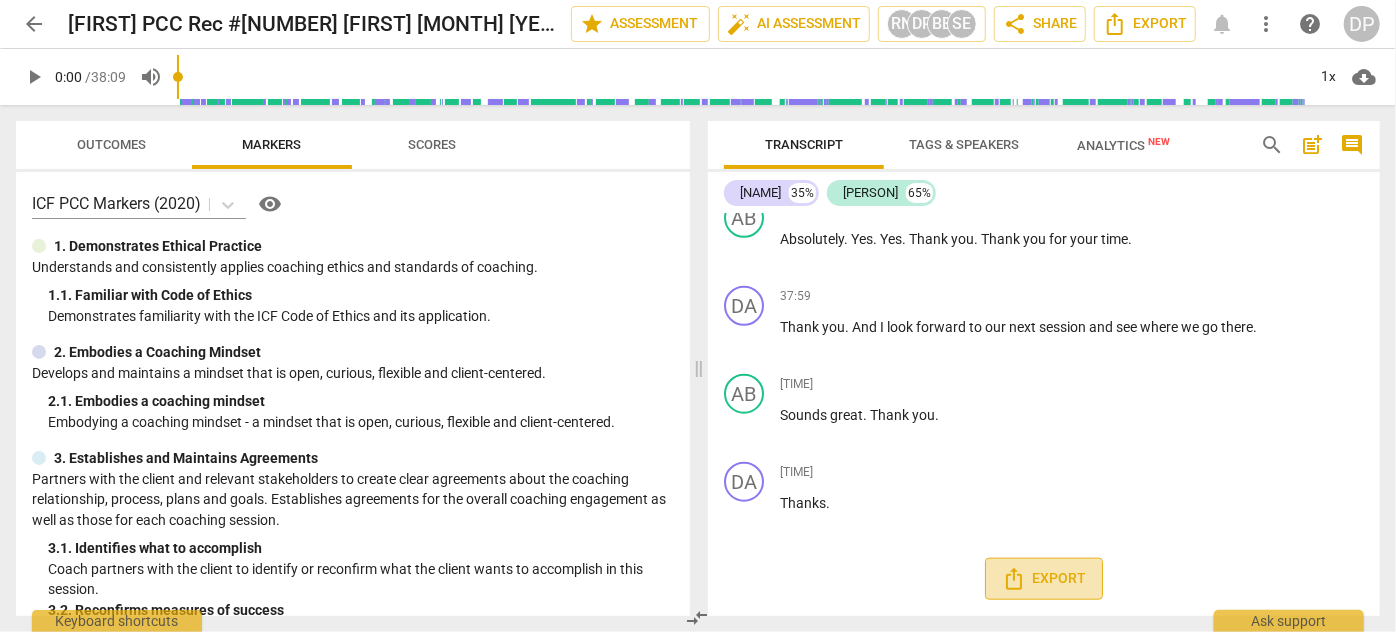 click on "Export" at bounding box center [1044, 579] 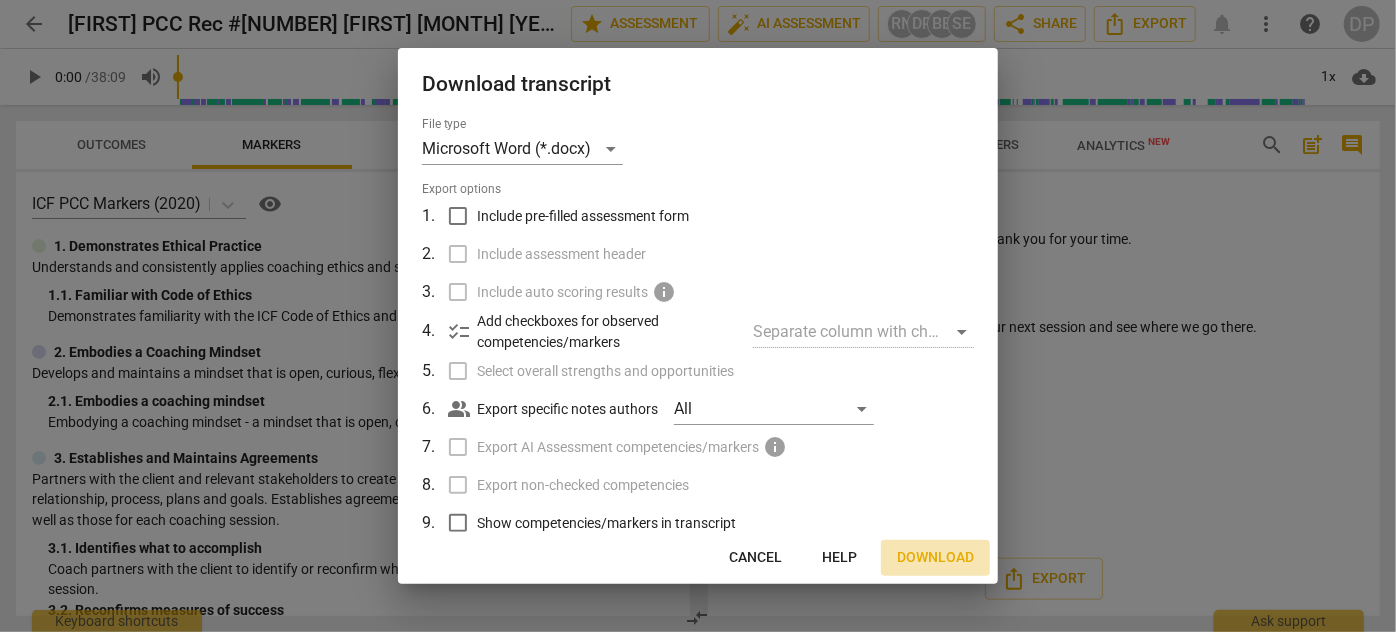 click on "Download" at bounding box center [935, 558] 